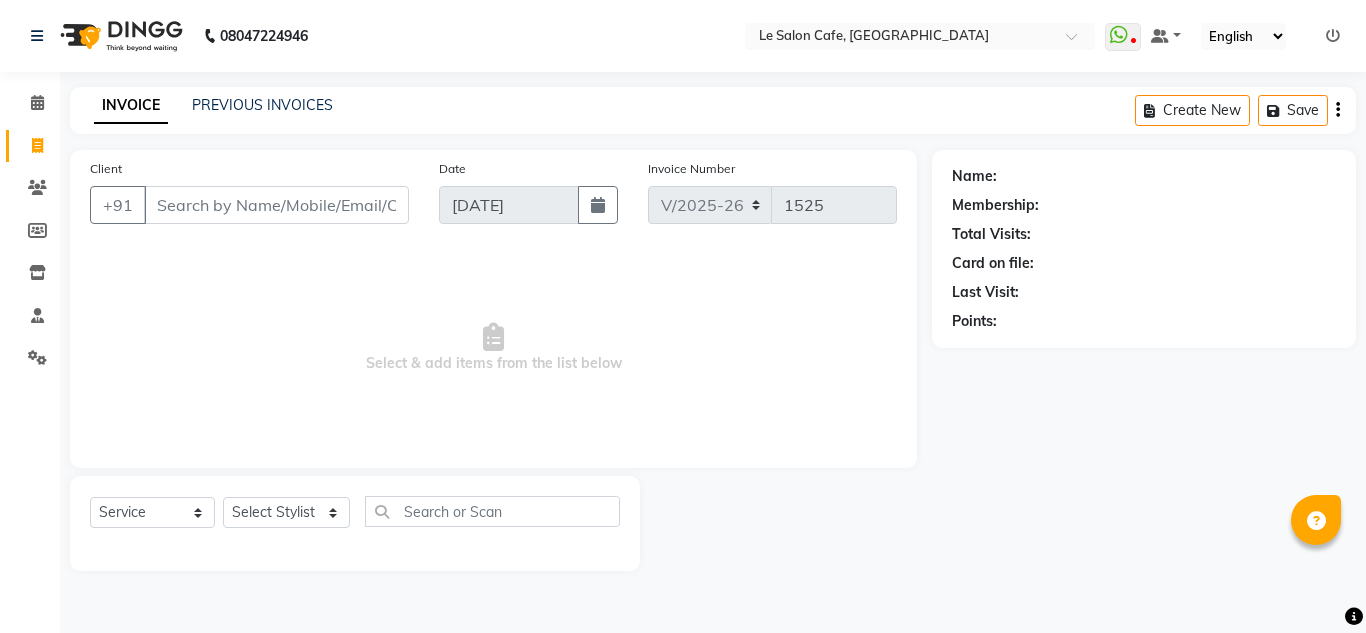 select on "594" 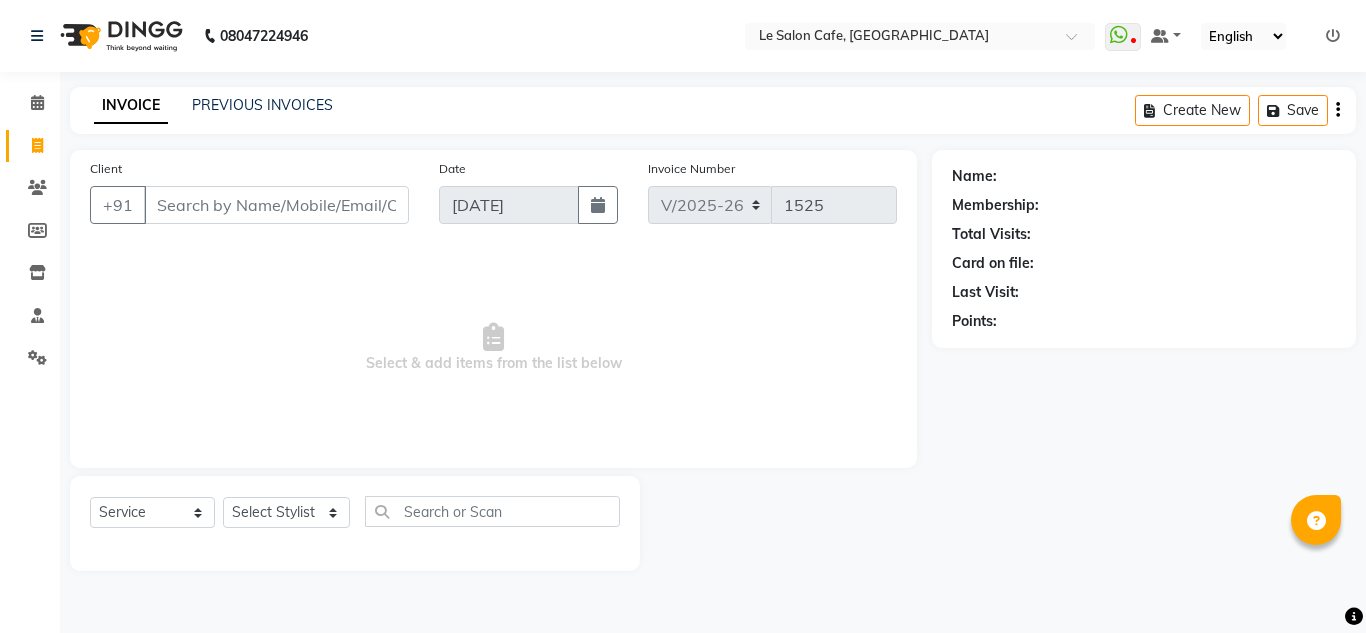 scroll, scrollTop: 0, scrollLeft: 0, axis: both 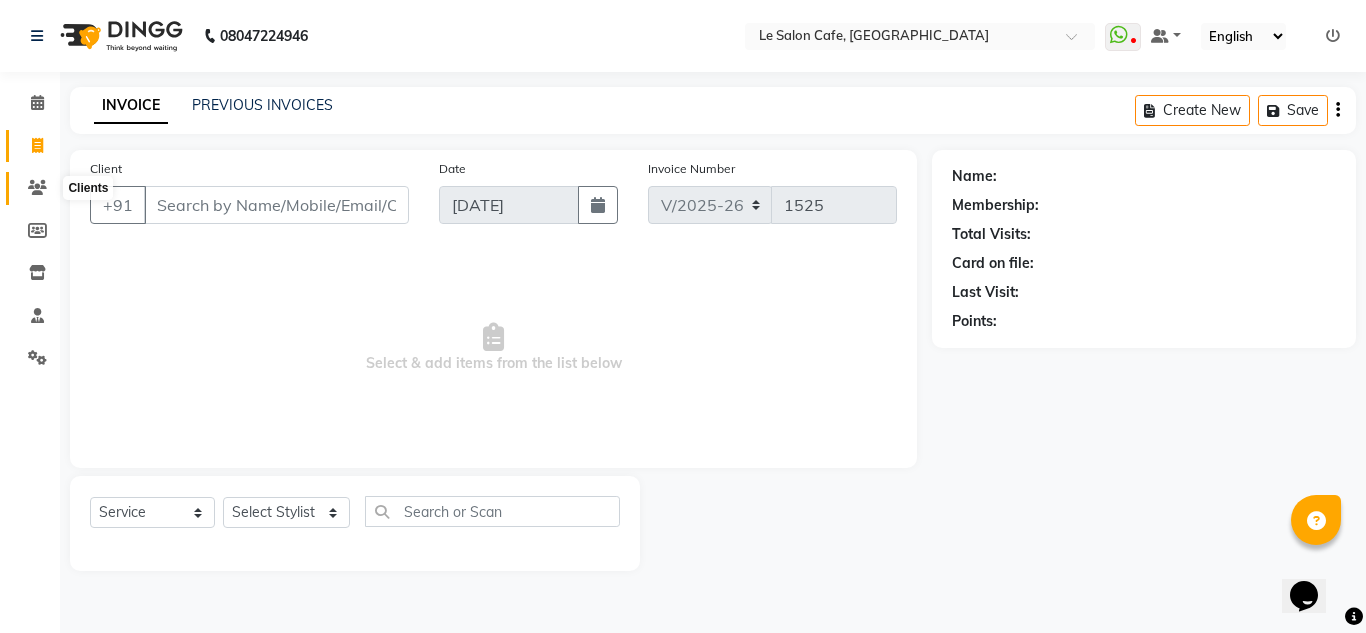 click 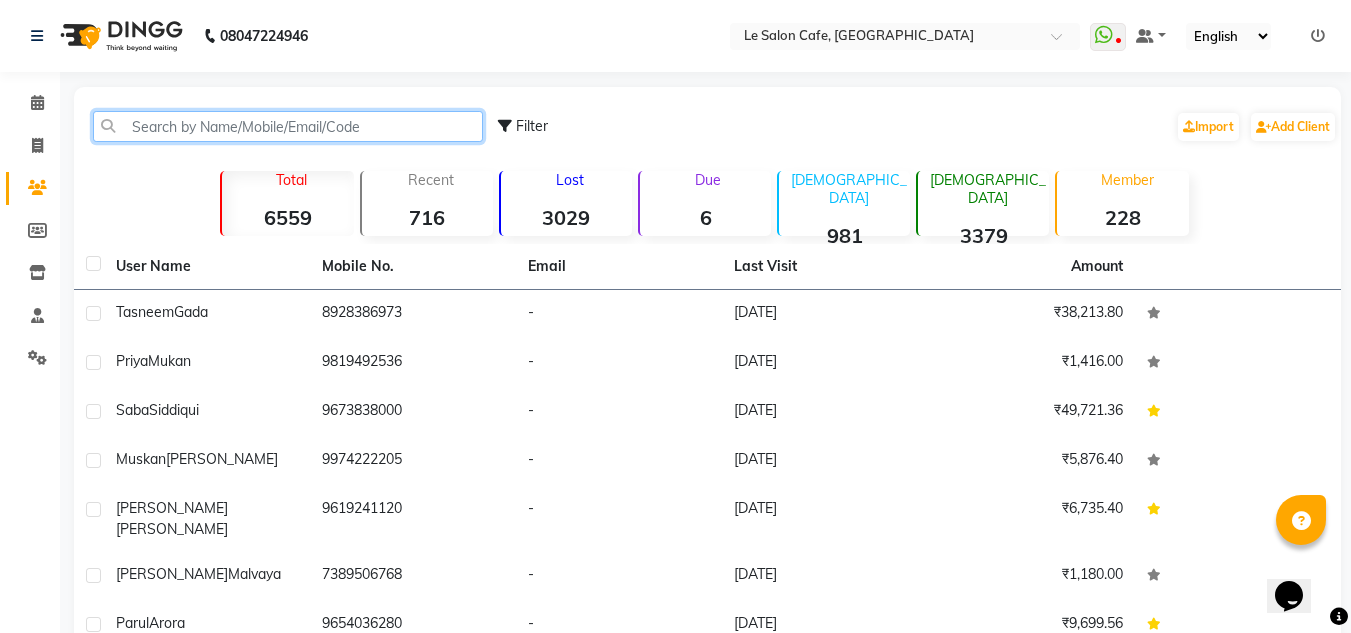 click 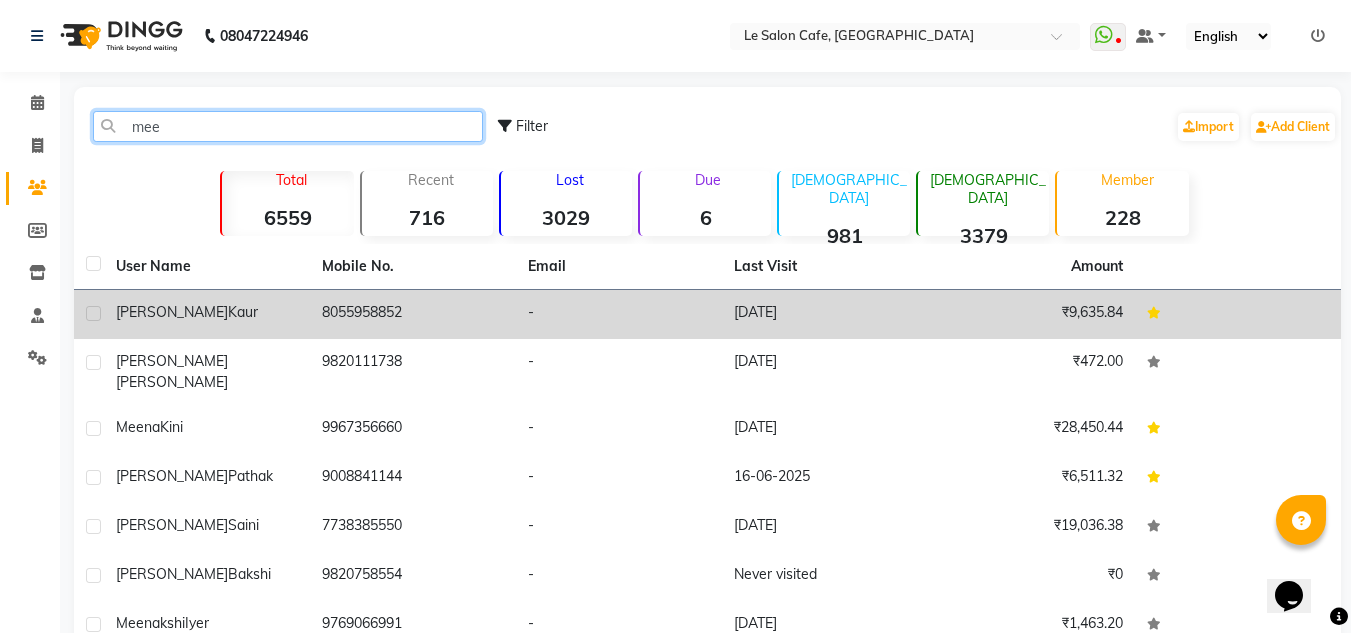 type on "mee" 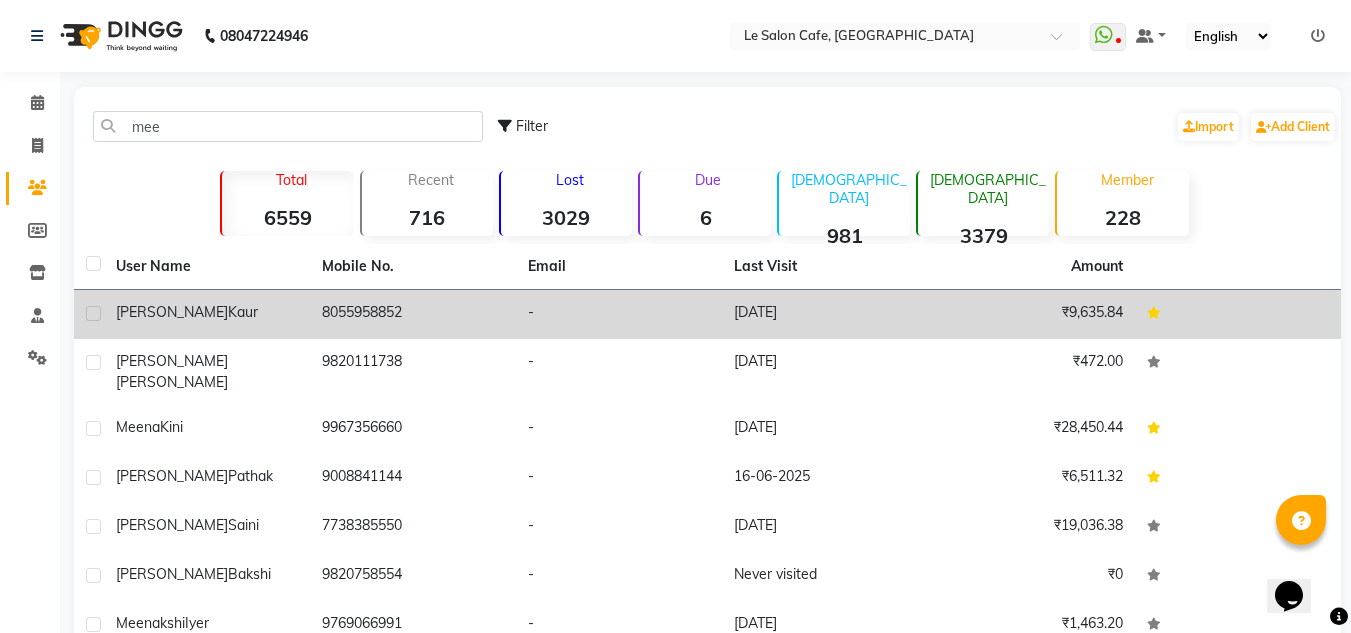 click on "Meetu  Kaur" 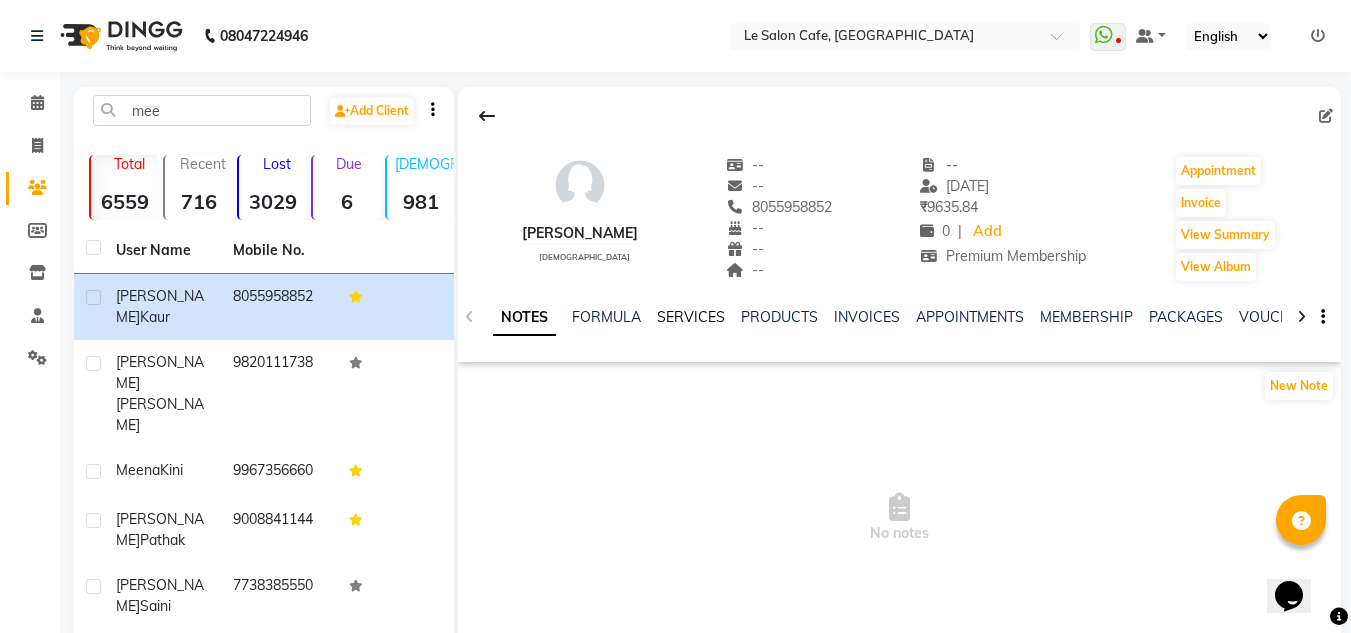 click on "SERVICES" 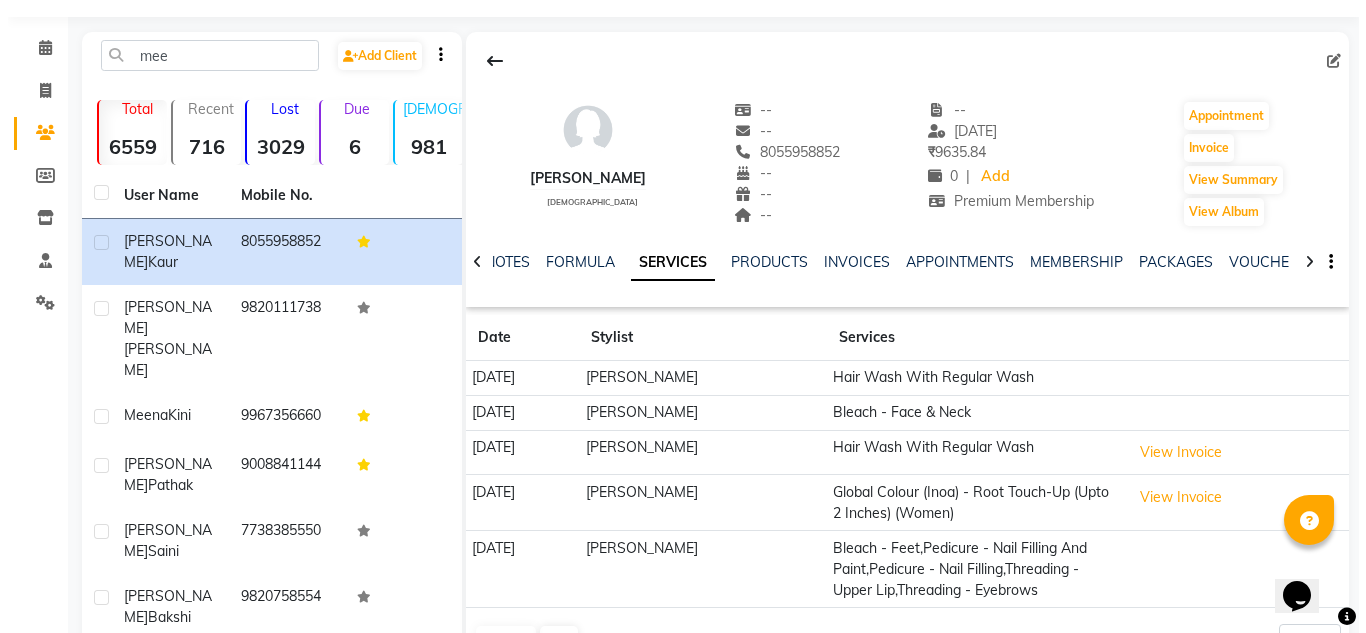 scroll, scrollTop: 100, scrollLeft: 0, axis: vertical 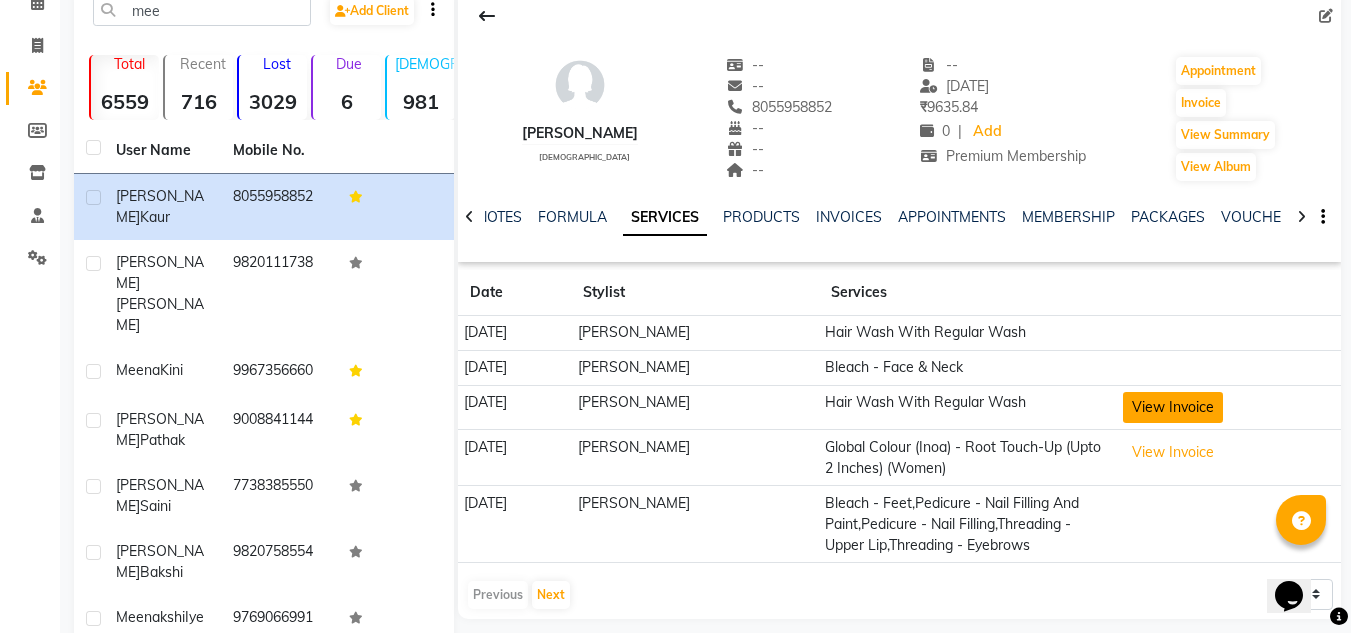 click on "View Invoice" 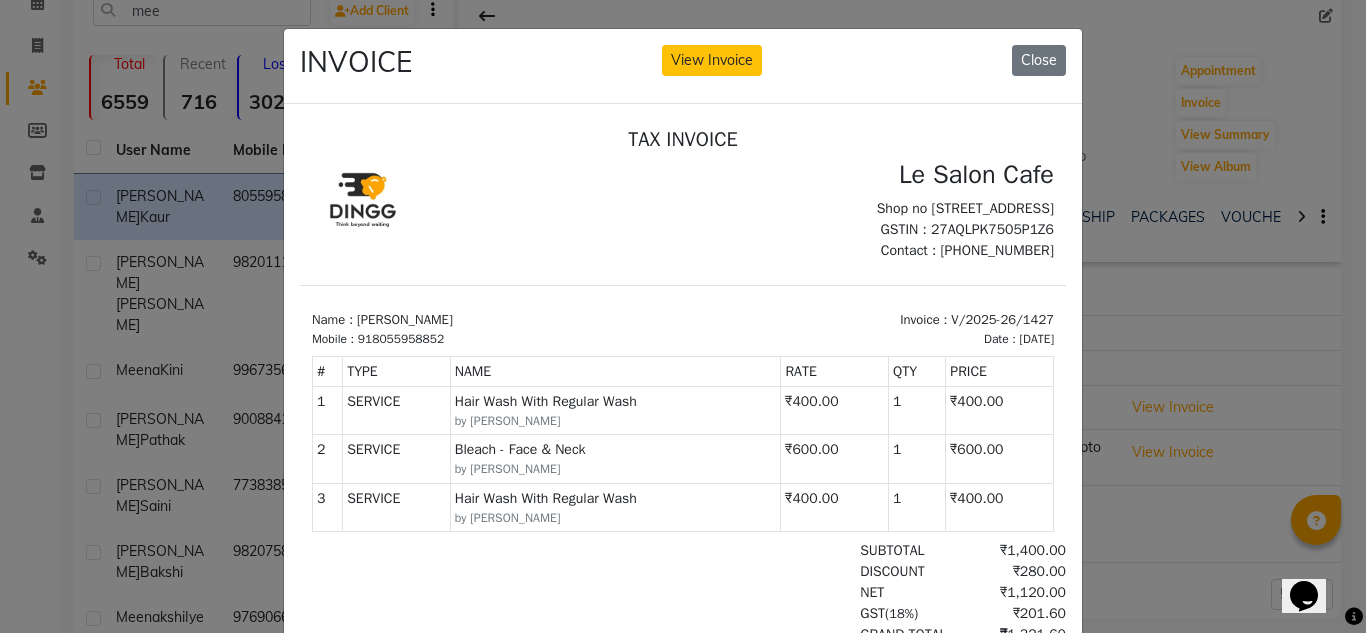 scroll, scrollTop: 16, scrollLeft: 0, axis: vertical 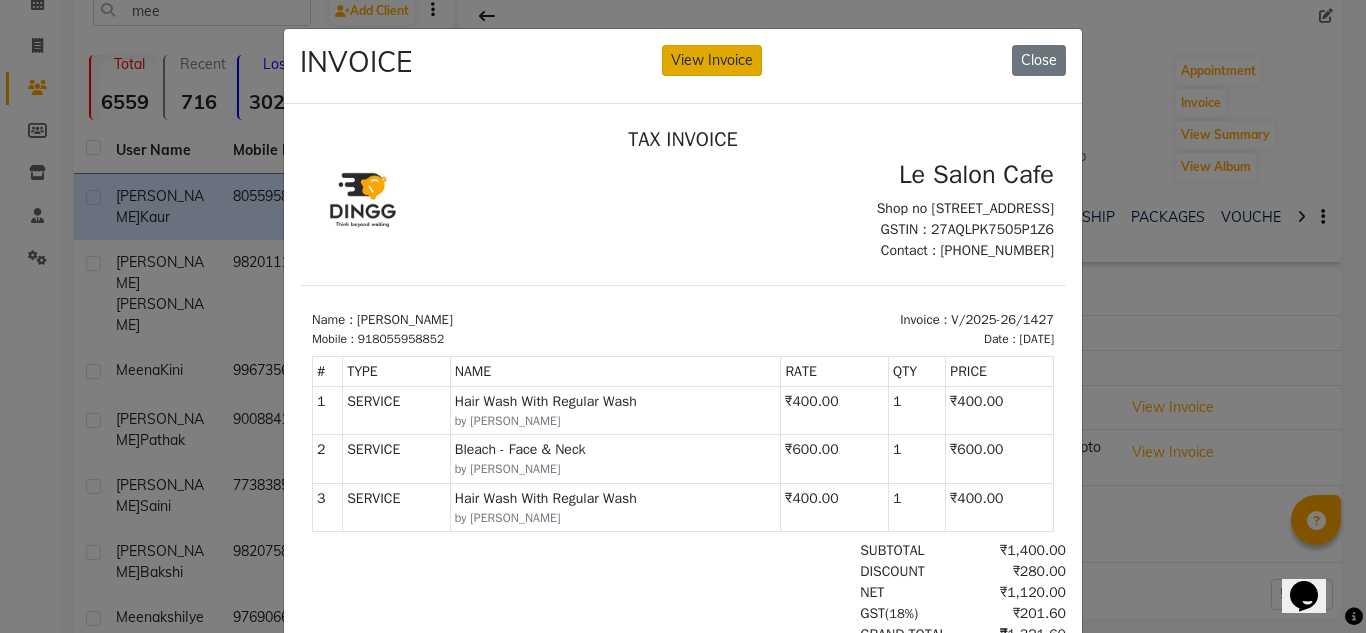 click on "View Invoice" 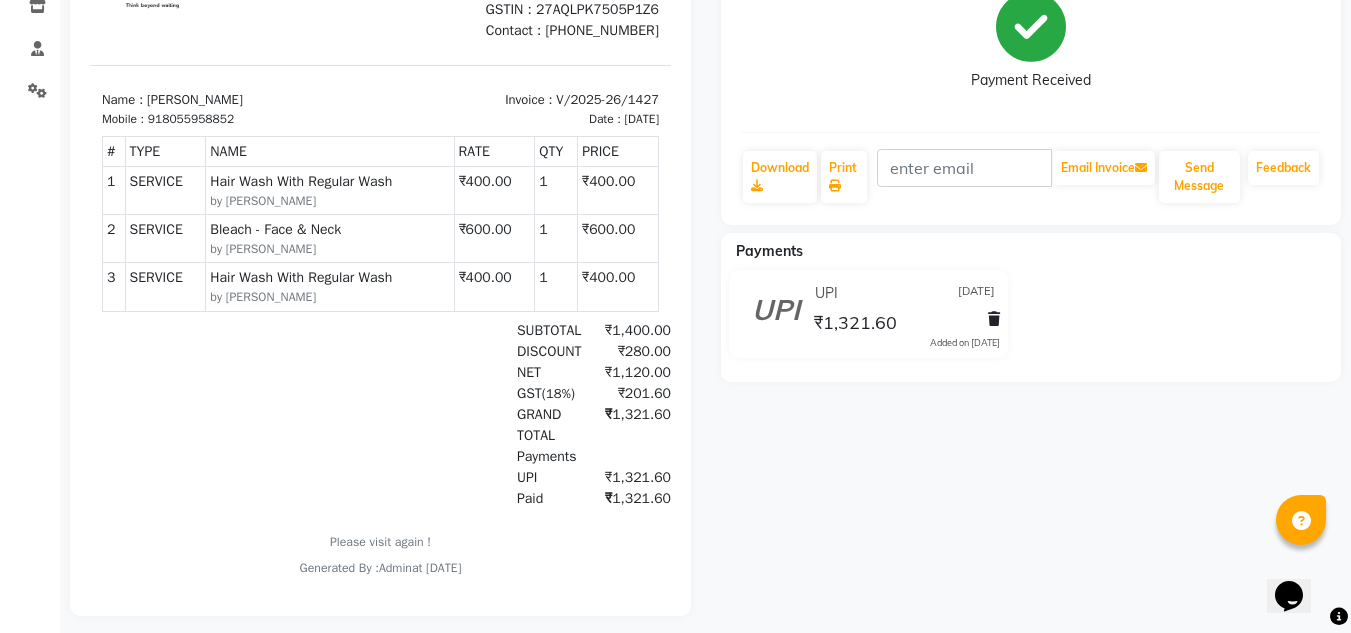 scroll, scrollTop: 295, scrollLeft: 0, axis: vertical 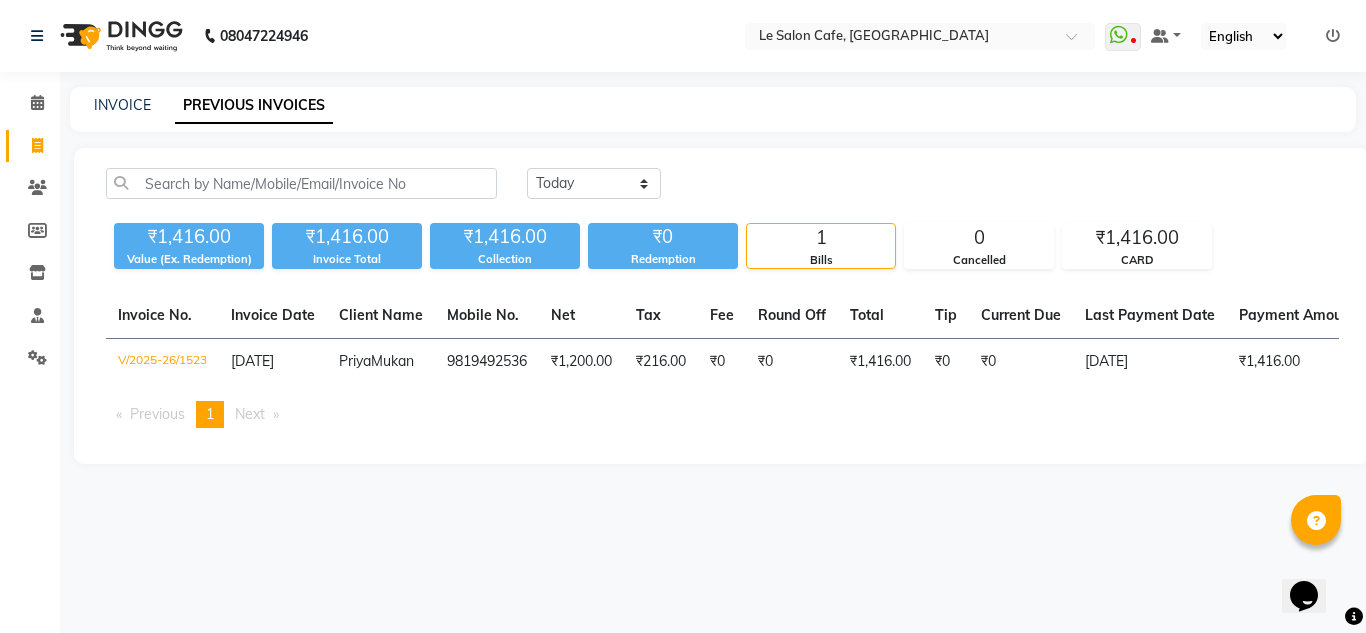 click on "INVOICE" 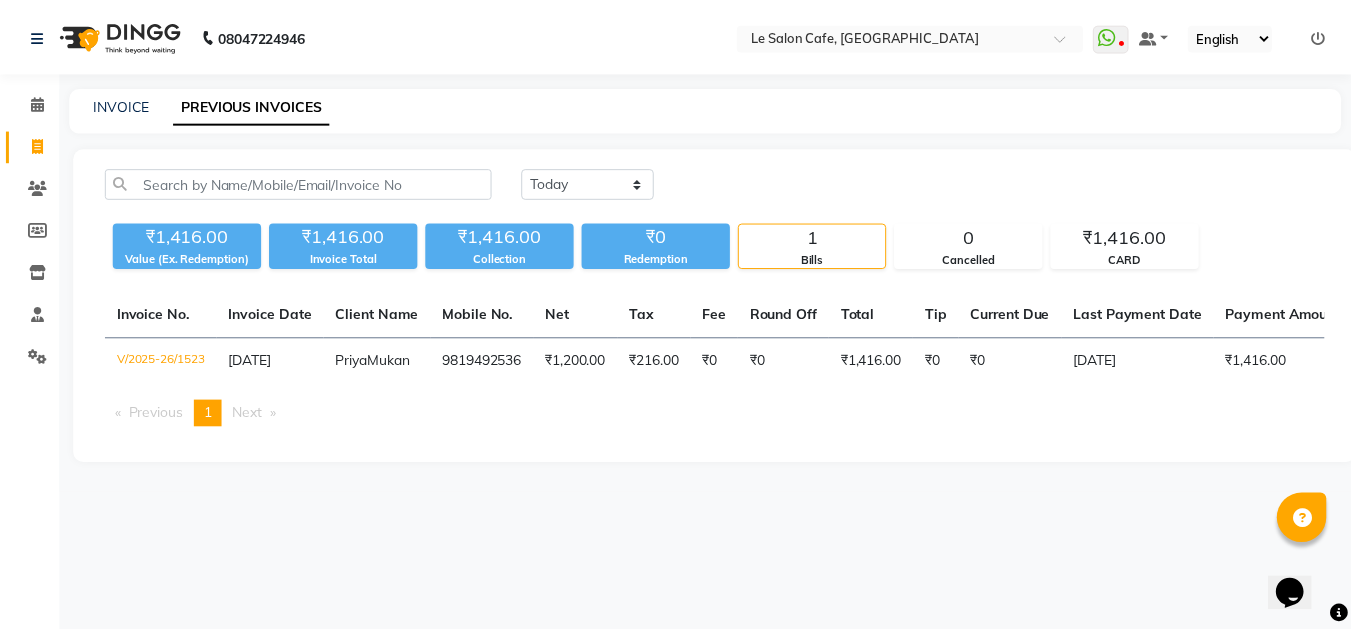scroll, scrollTop: 0, scrollLeft: 0, axis: both 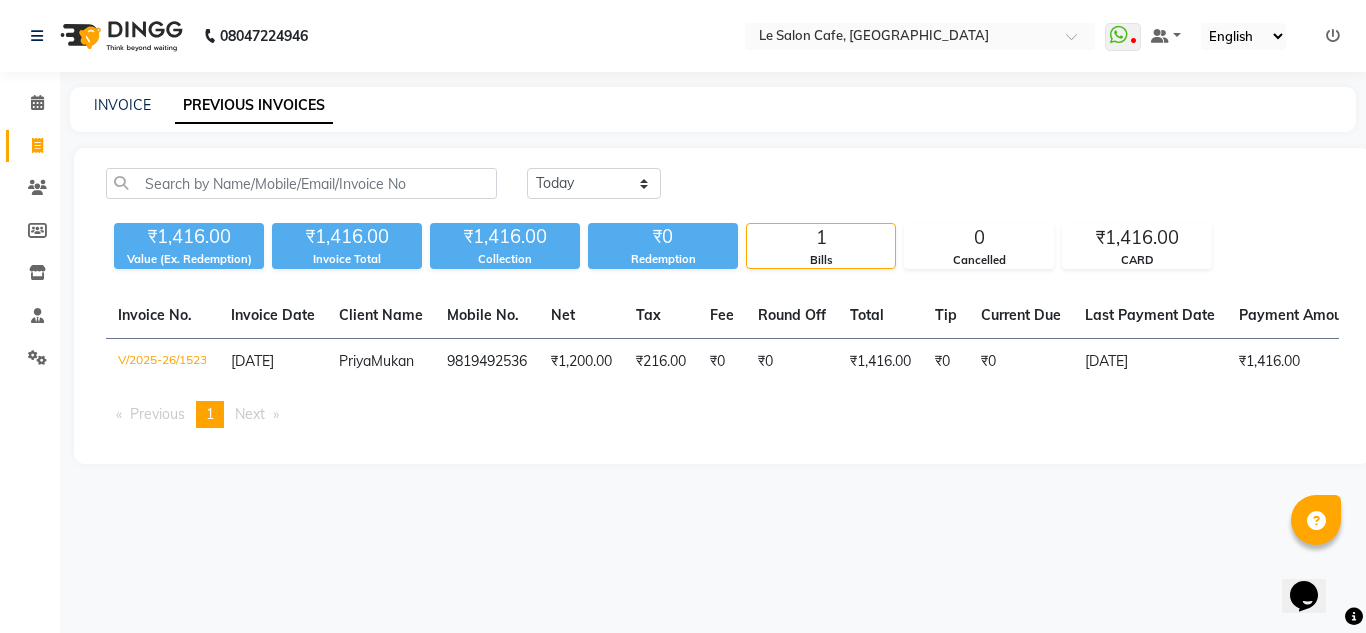 select on "service" 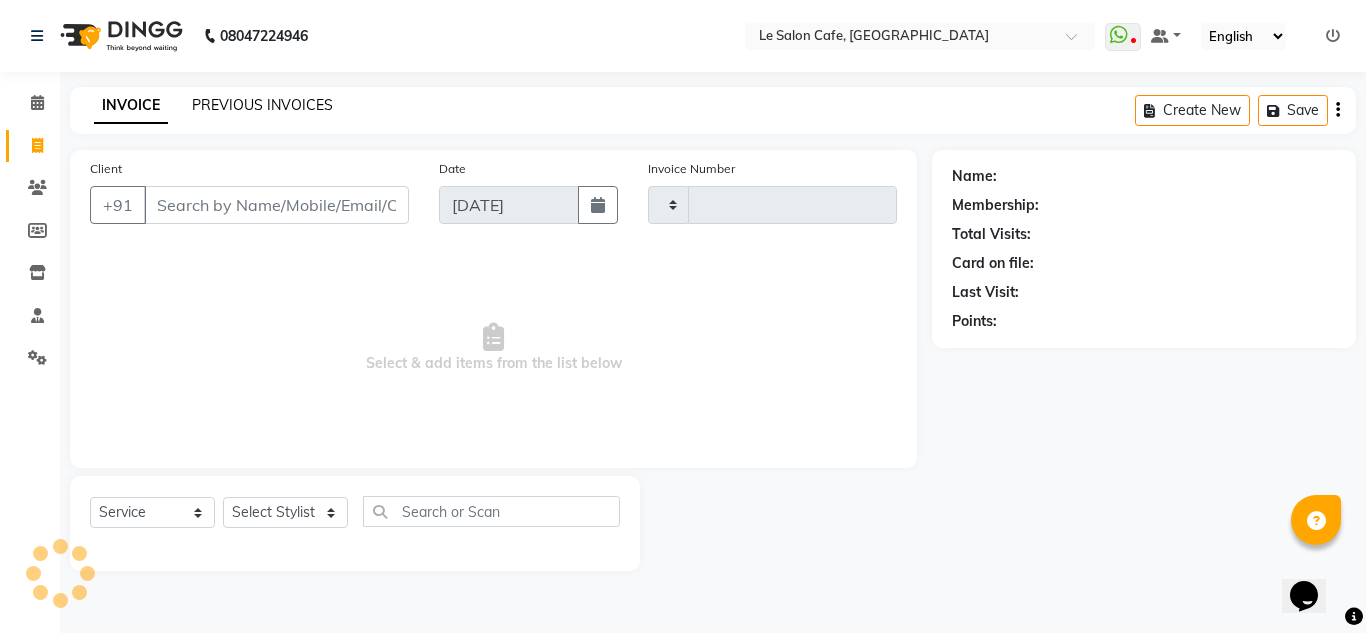 type on "1525" 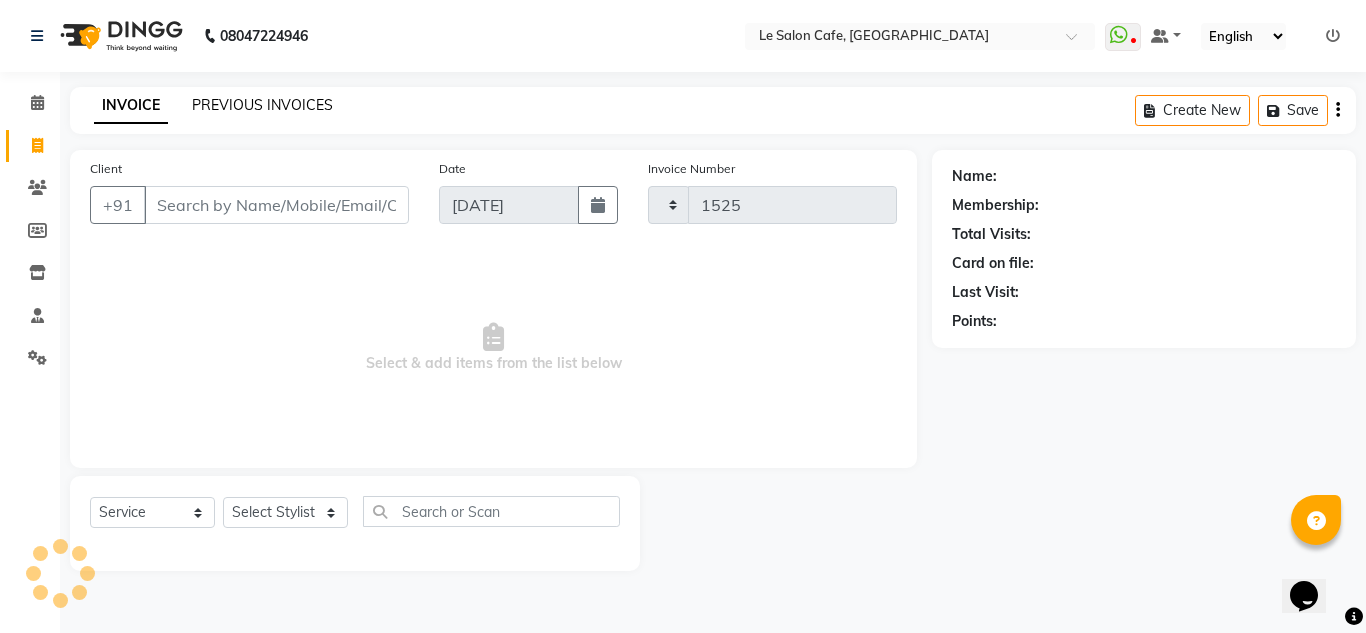 click on "PREVIOUS INVOICES" 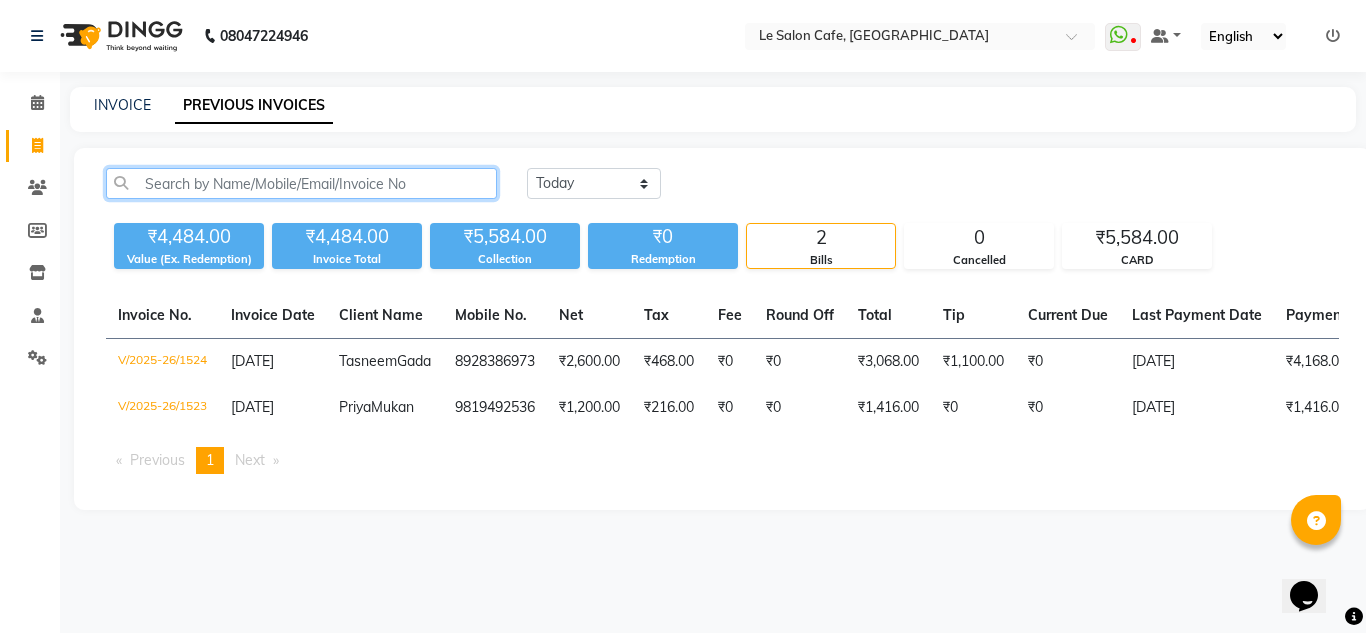 click 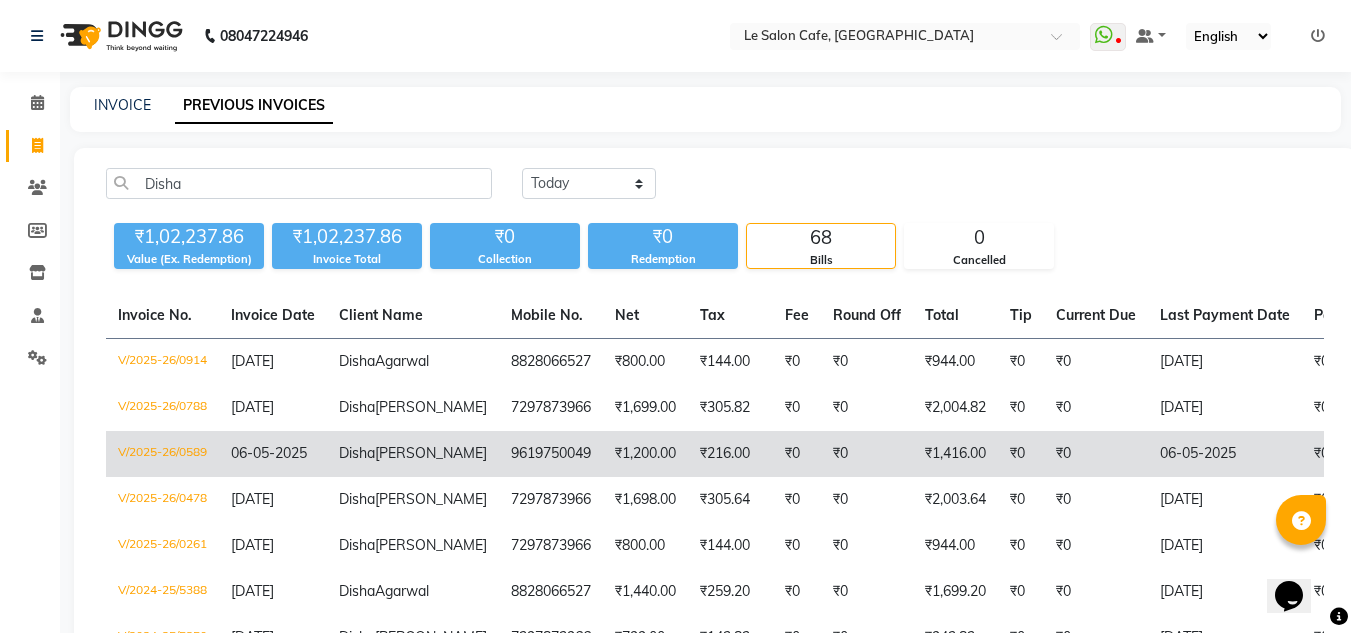 click on "9619750049" 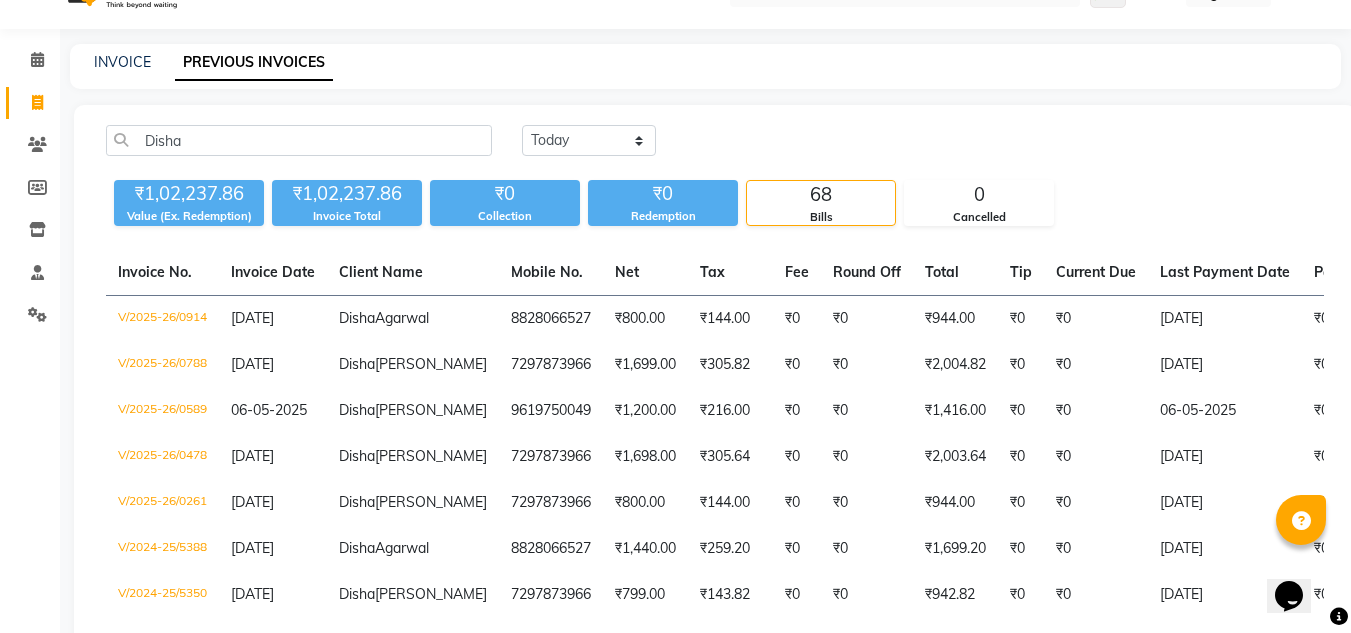 scroll, scrollTop: 0, scrollLeft: 0, axis: both 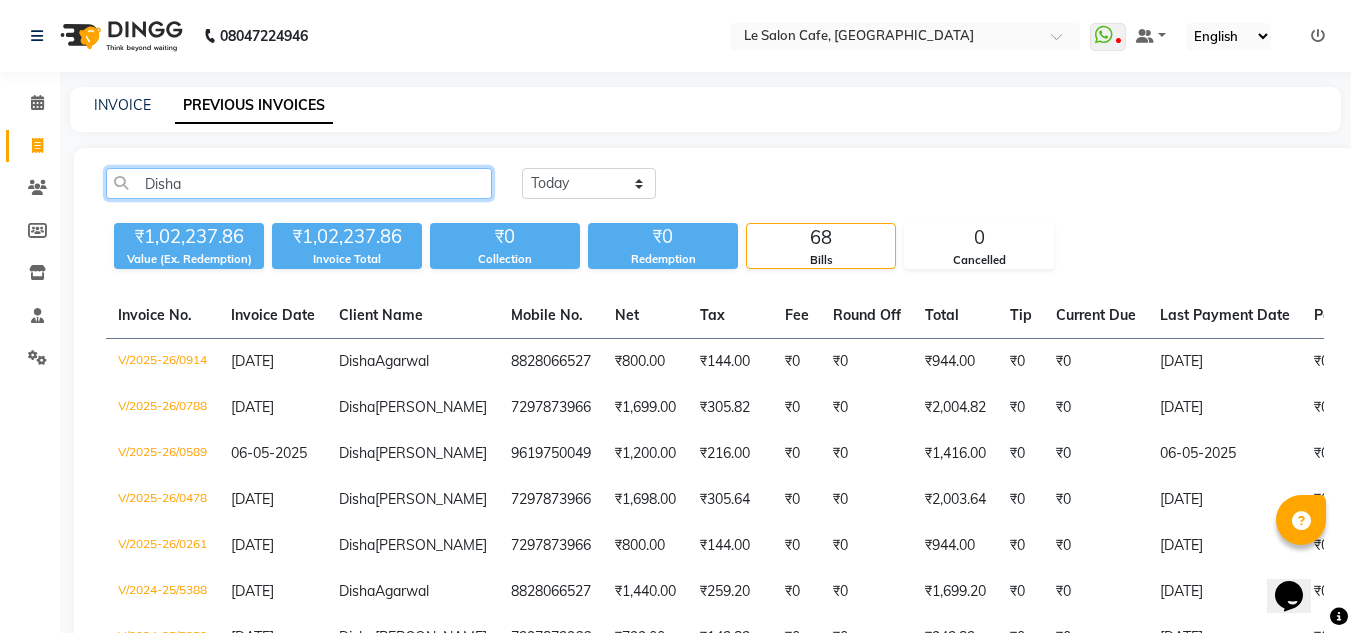 click on "Disha" 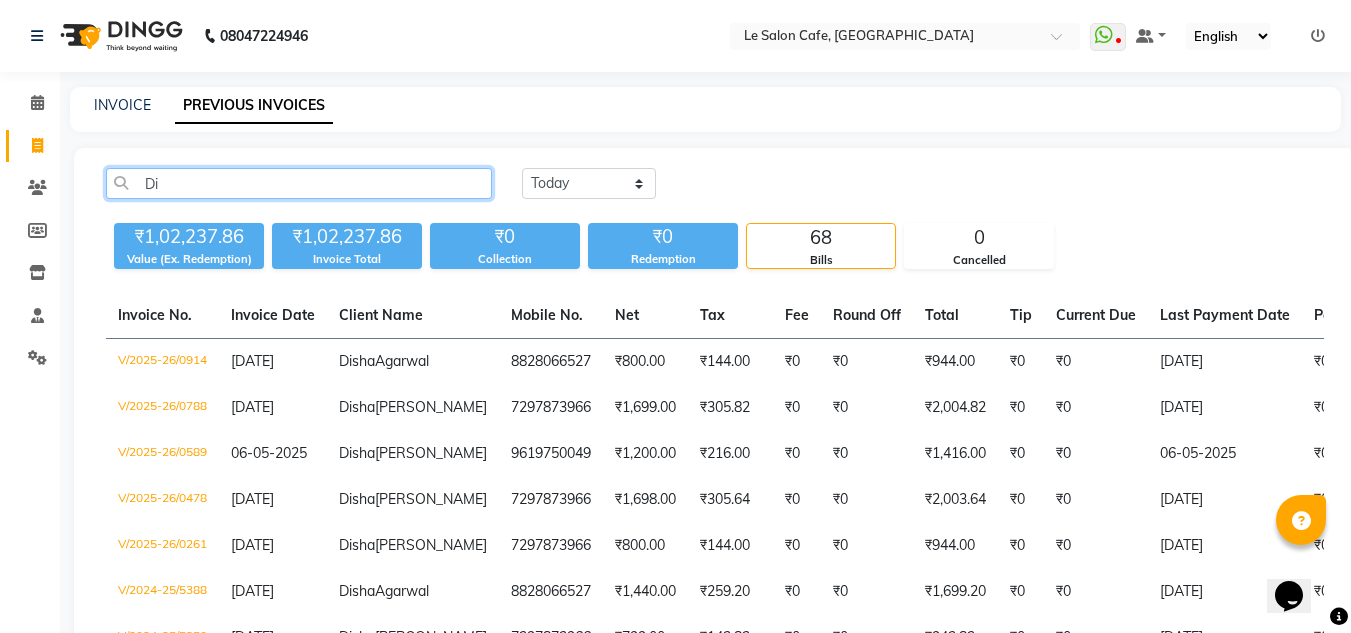 type on "D" 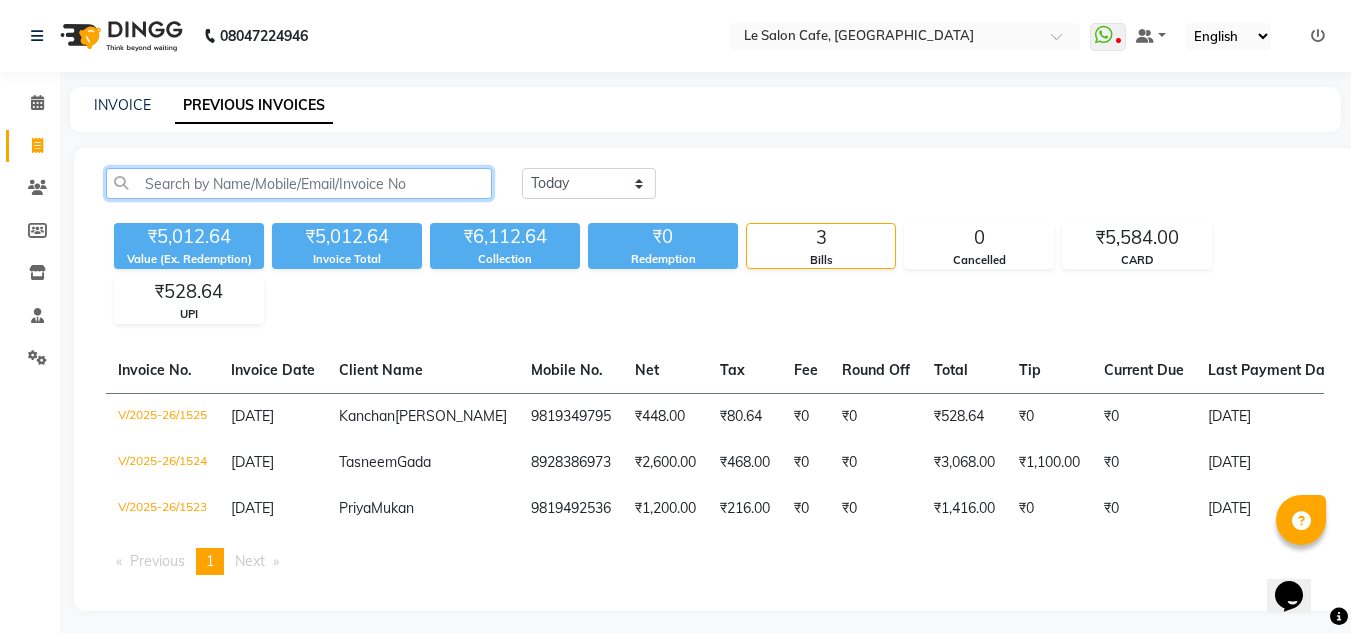 type 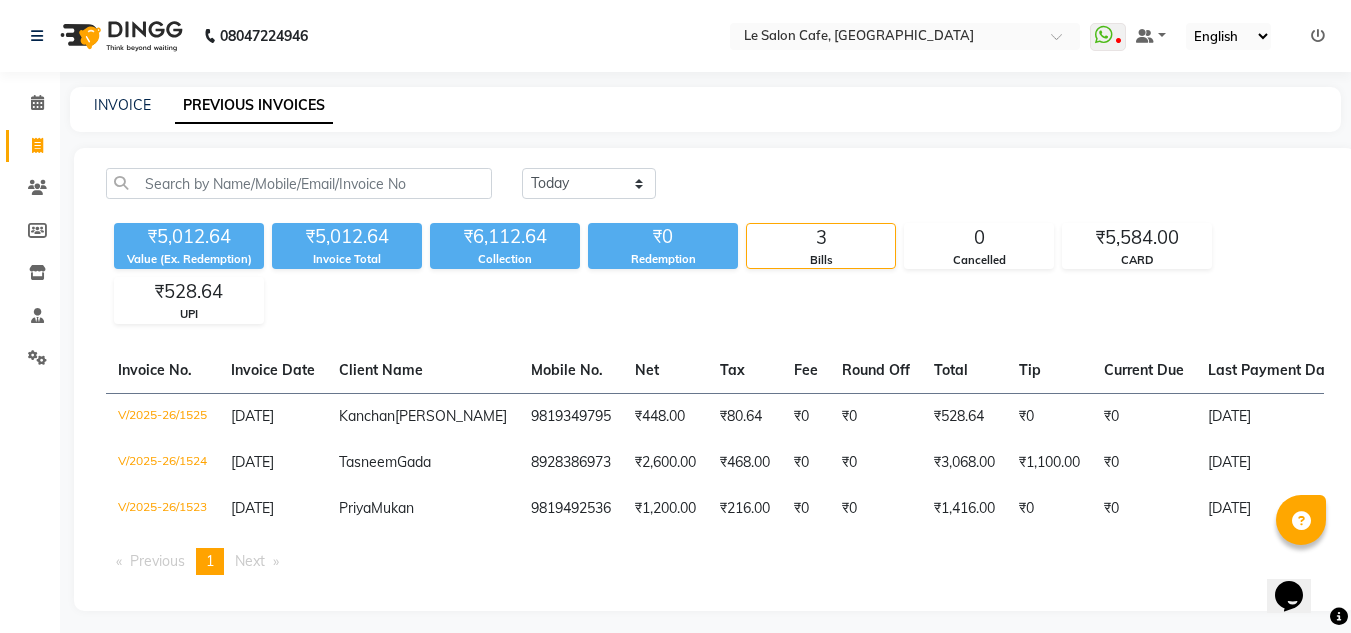 click on "PREVIOUS INVOICES" 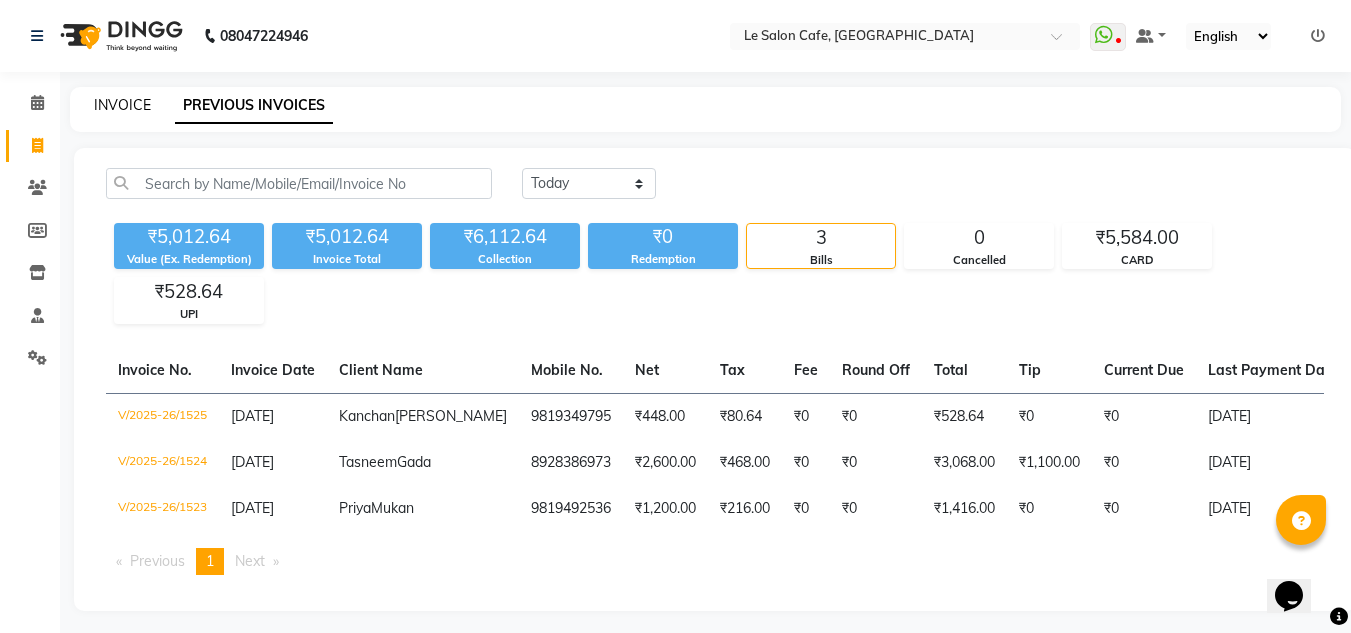 click on "INVOICE" 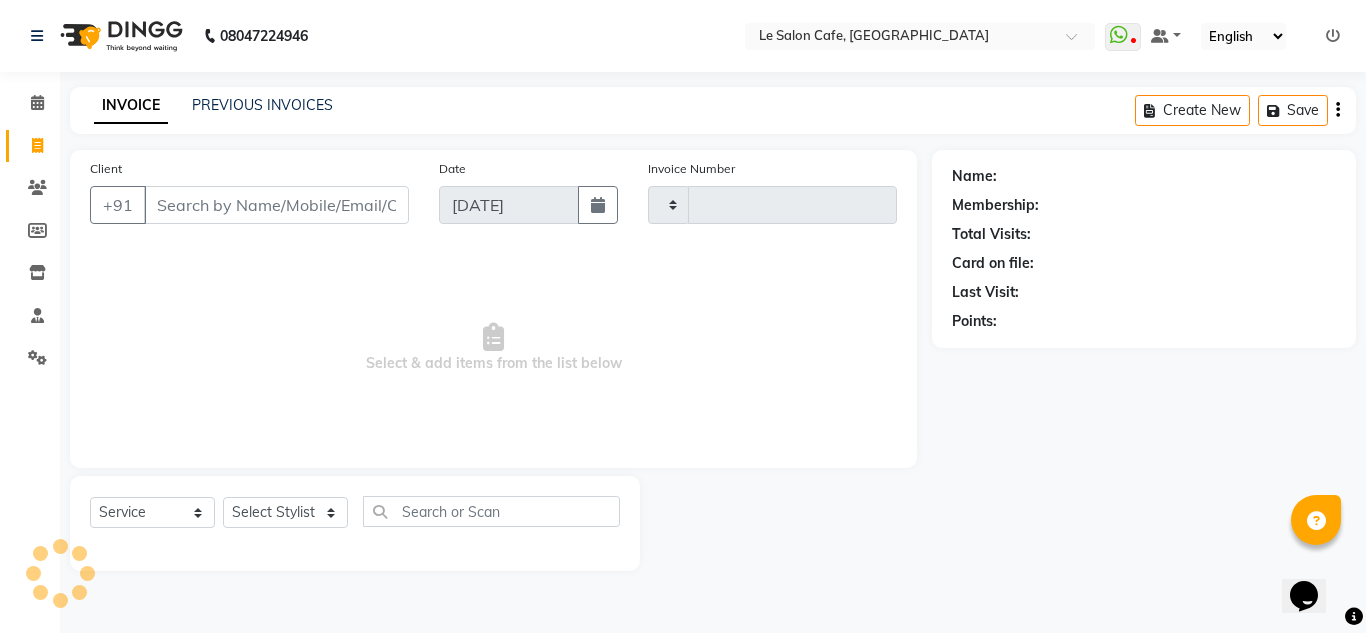 type on "1526" 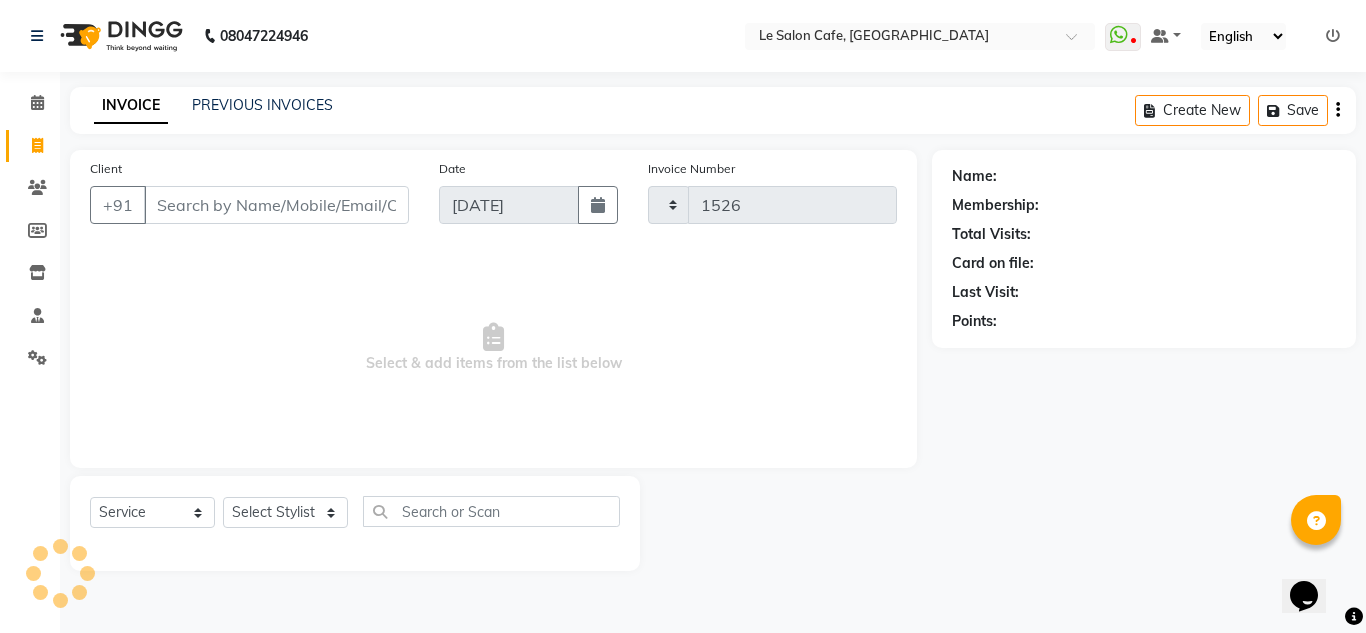 select on "594" 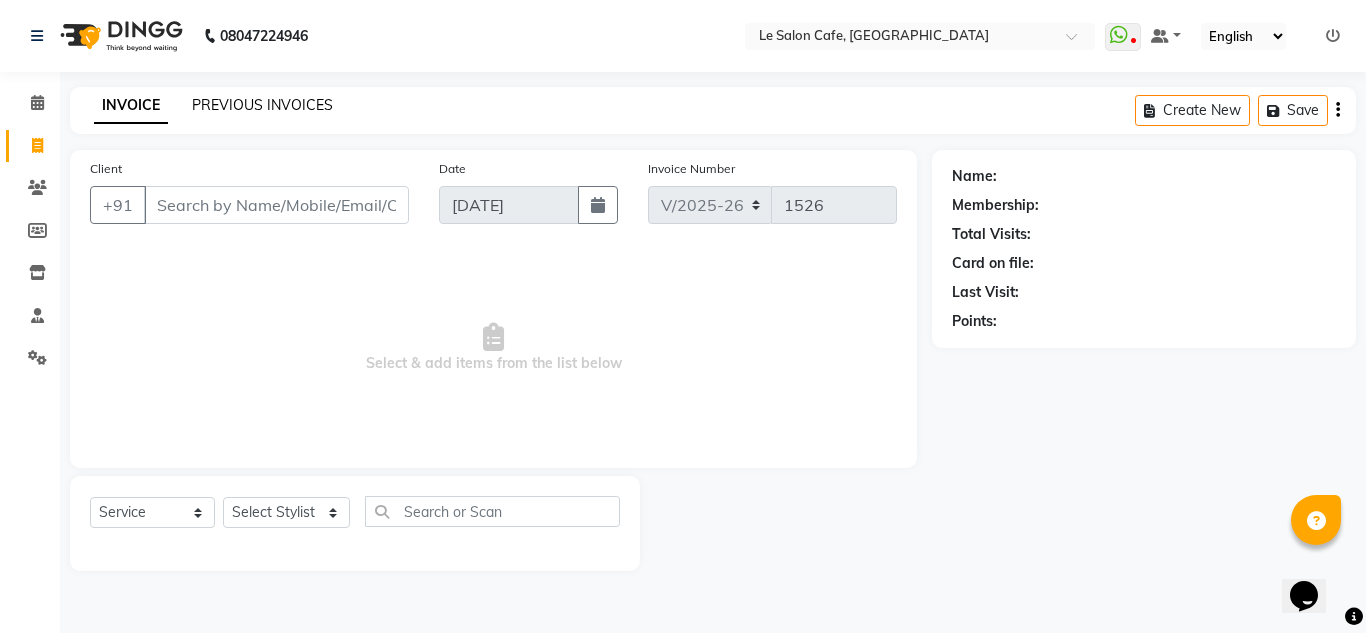 click on "PREVIOUS INVOICES" 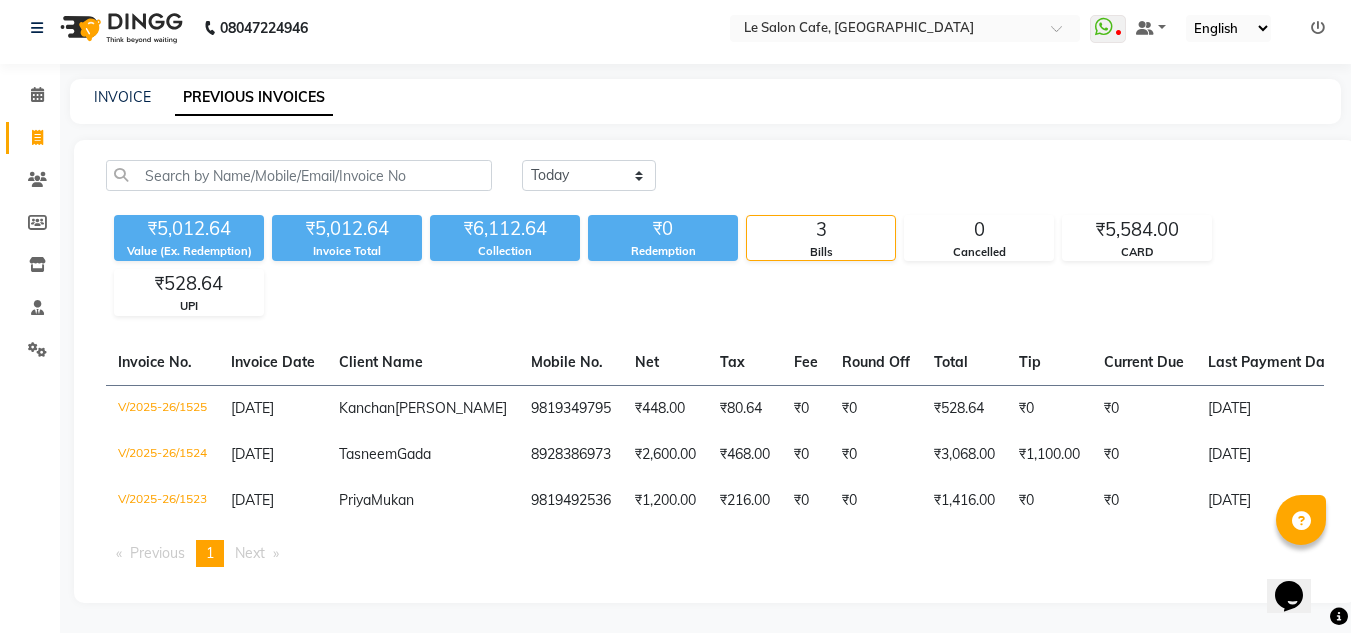 scroll, scrollTop: 63, scrollLeft: 0, axis: vertical 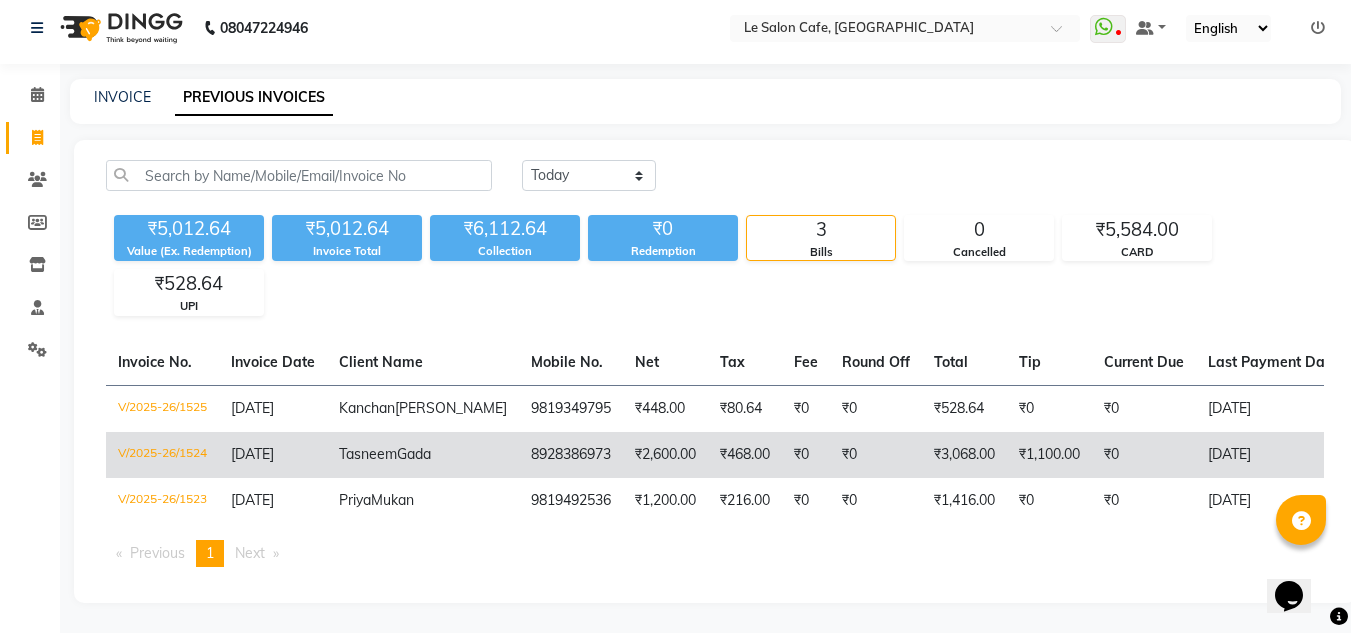 click on "₹0" 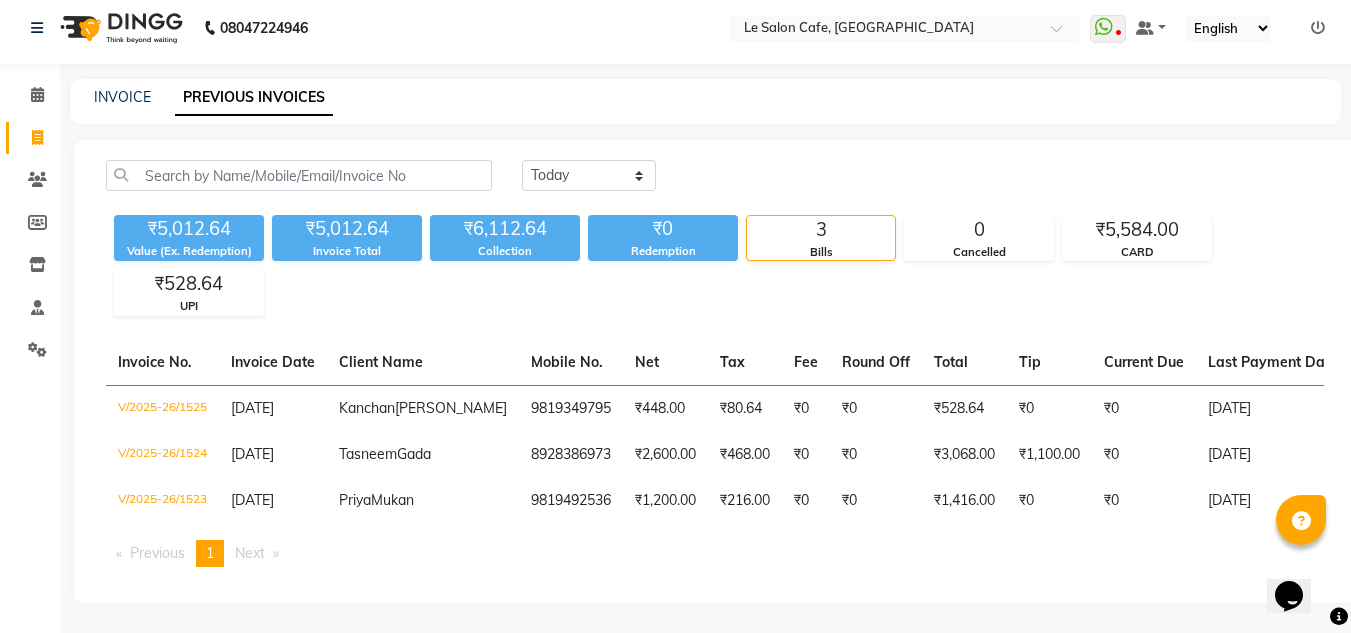 click on "Today Yesterday Custom Range ₹5,012.64 Value (Ex. Redemption) ₹5,012.64 Invoice Total  ₹6,112.64 Collection ₹0 Redemption 3 Bills 0 Cancelled ₹5,584.00 CARD ₹528.64 UPI  Invoice No.   Invoice Date   Client Name   Mobile No.   Net   Tax   Fee   Round Off   Total   Tip   Current Due   Last Payment Date   Payment Amount   Payment Methods   Cancel Reason   Status   V/2025-26/1525  11-07-2025 Kanchan  Kosal 9819349795 ₹448.00 ₹80.64  ₹0  ₹0 ₹528.64 ₹0 ₹0 11-07-2025 ₹528.64  UPI - PAID  V/2025-26/1524  11-07-2025 Tasneem  Gada 8928386973 ₹2,600.00 ₹468.00  ₹0  ₹0 ₹3,068.00 ₹1,100.00 ₹0 11-07-2025 ₹4,168.00  CARD,  CARD - PAID  V/2025-26/1523  11-07-2025 Priya  Mukan 9819492536 ₹1,200.00 ₹216.00  ₹0  ₹0 ₹1,416.00 ₹0 ₹0 11-07-2025 ₹1,416.00  CARD - PAID  Previous  page  1 / 1  You're on page  1  Next  page" 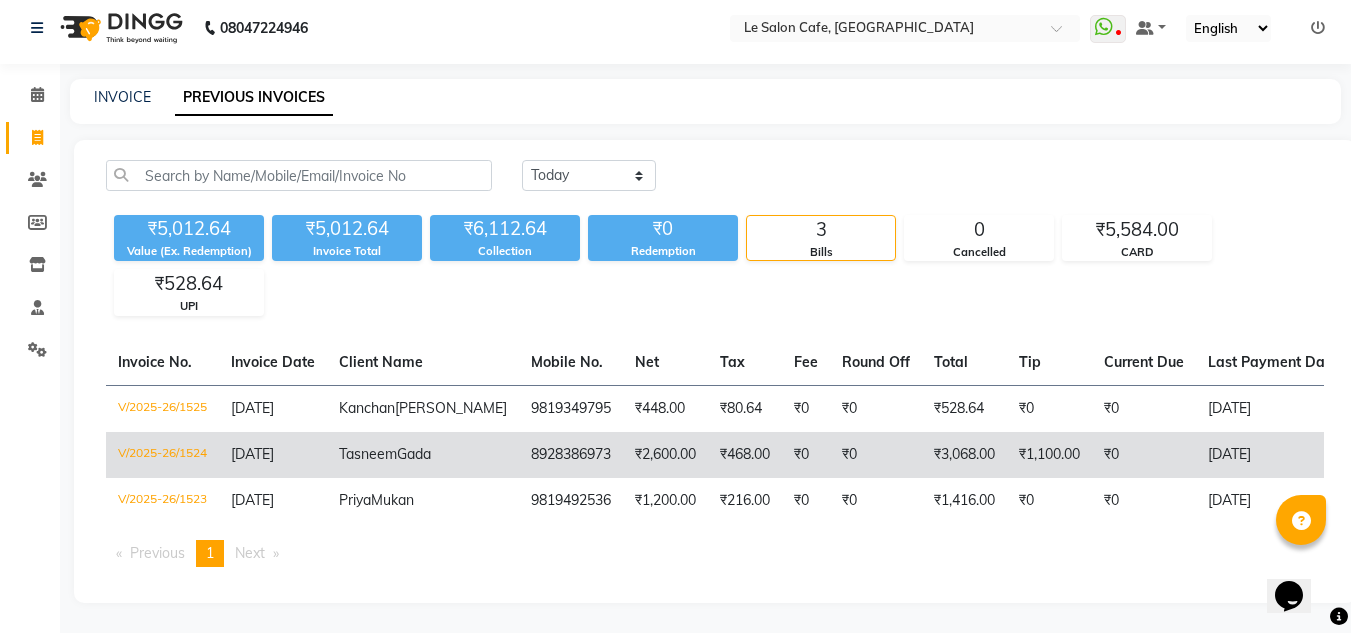 click on "₹0" 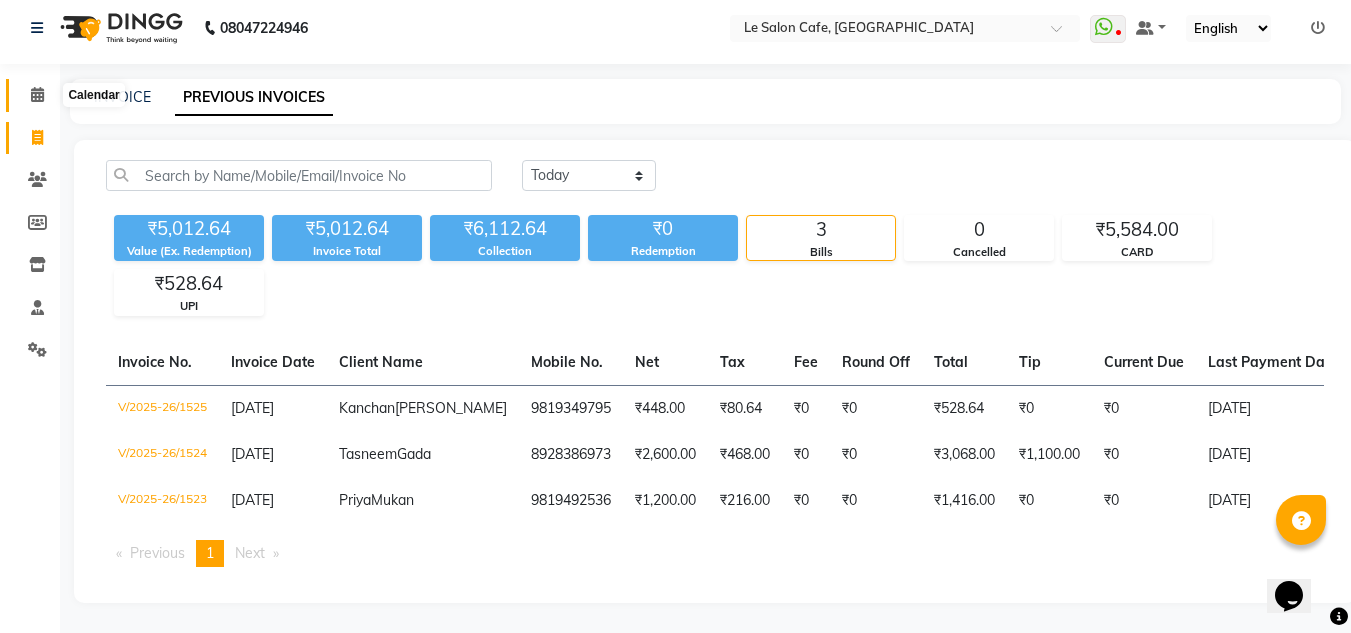 click 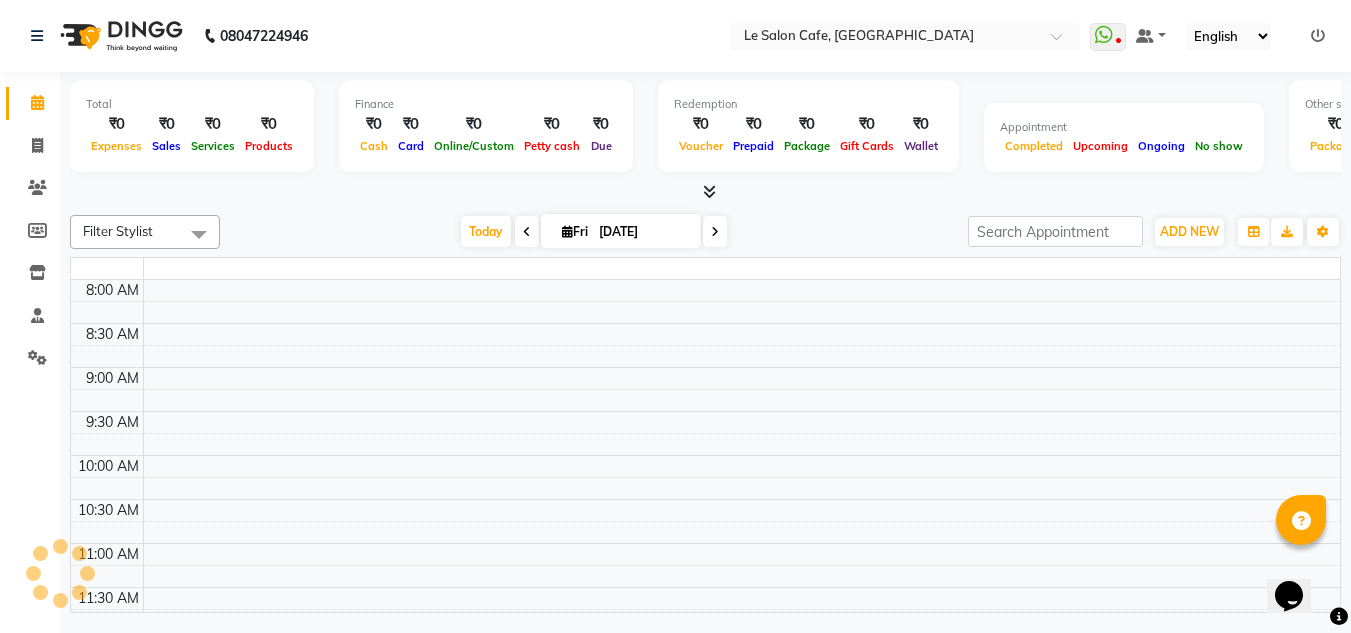 scroll, scrollTop: 0, scrollLeft: 0, axis: both 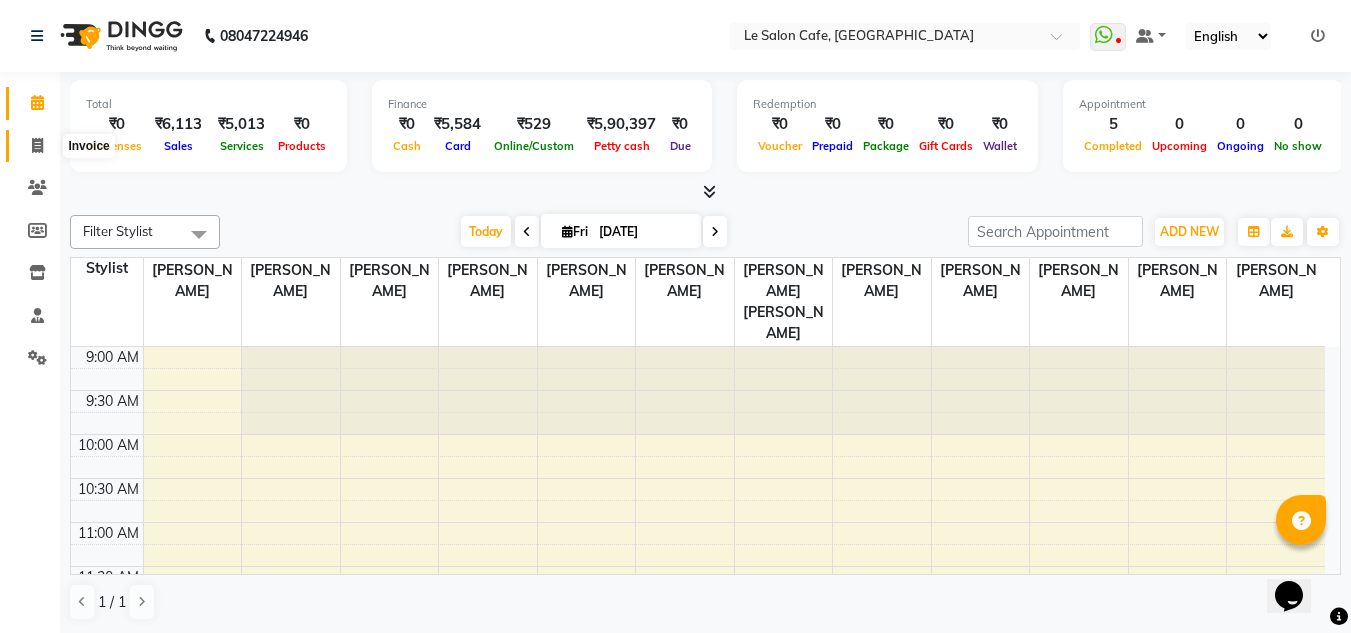 click 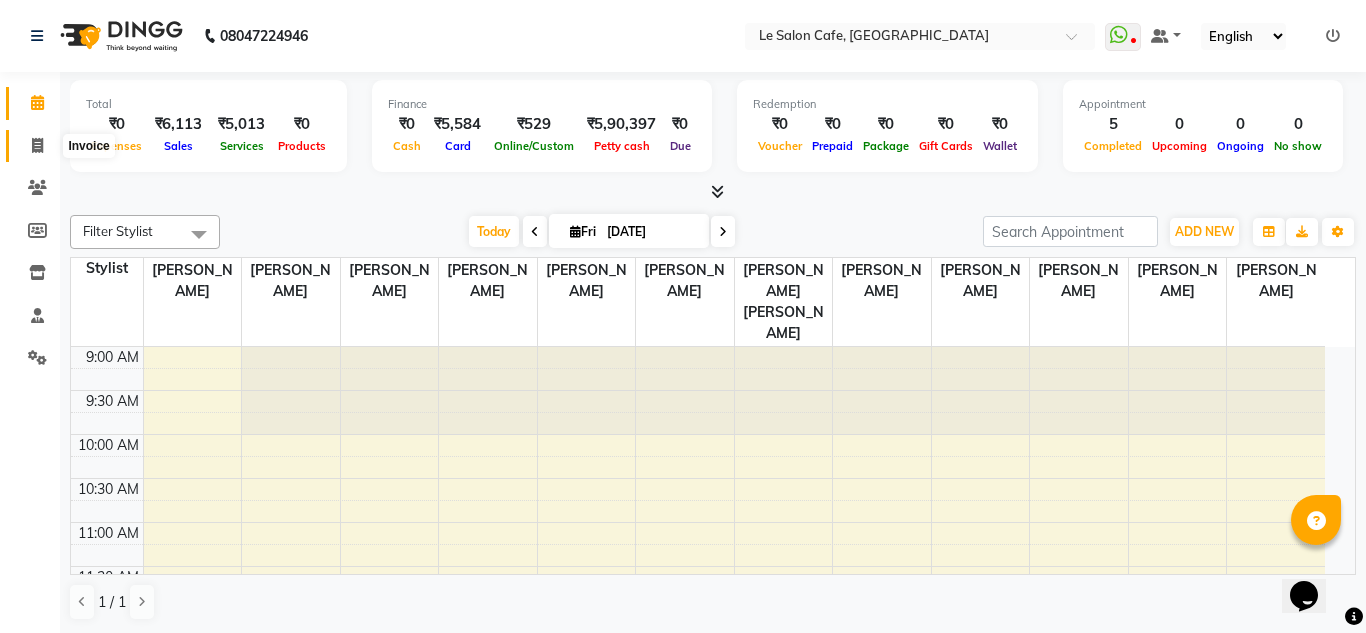 select on "594" 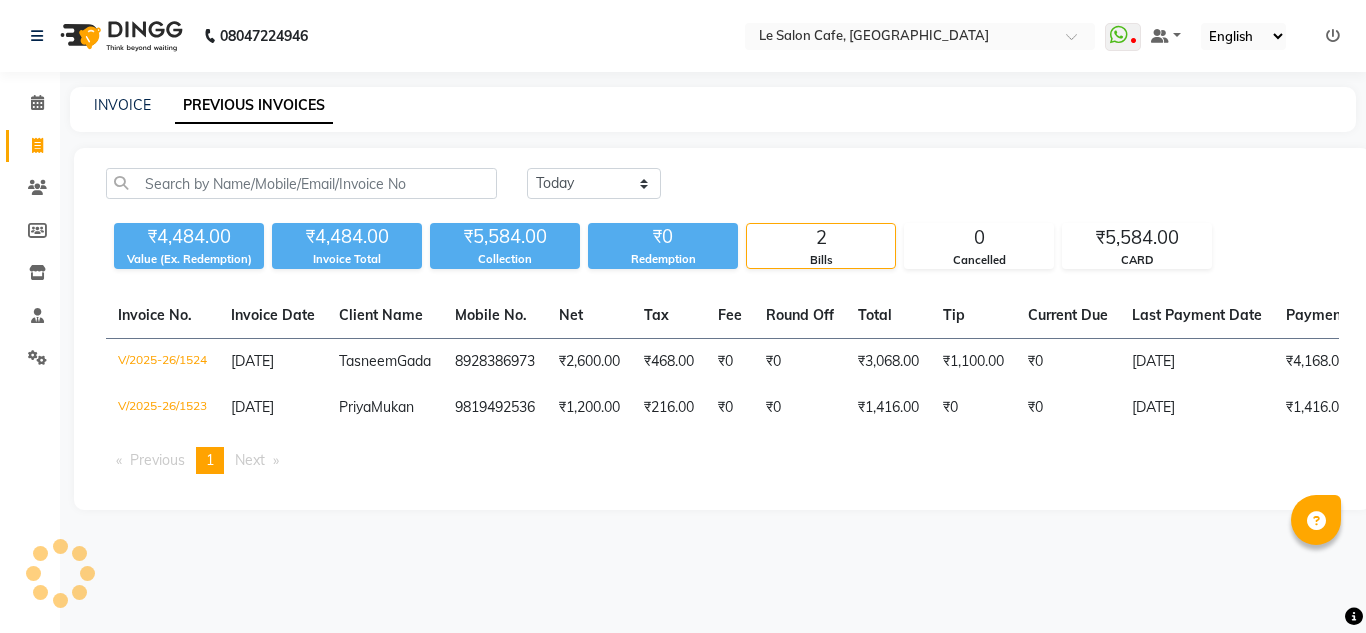 scroll, scrollTop: 0, scrollLeft: 0, axis: both 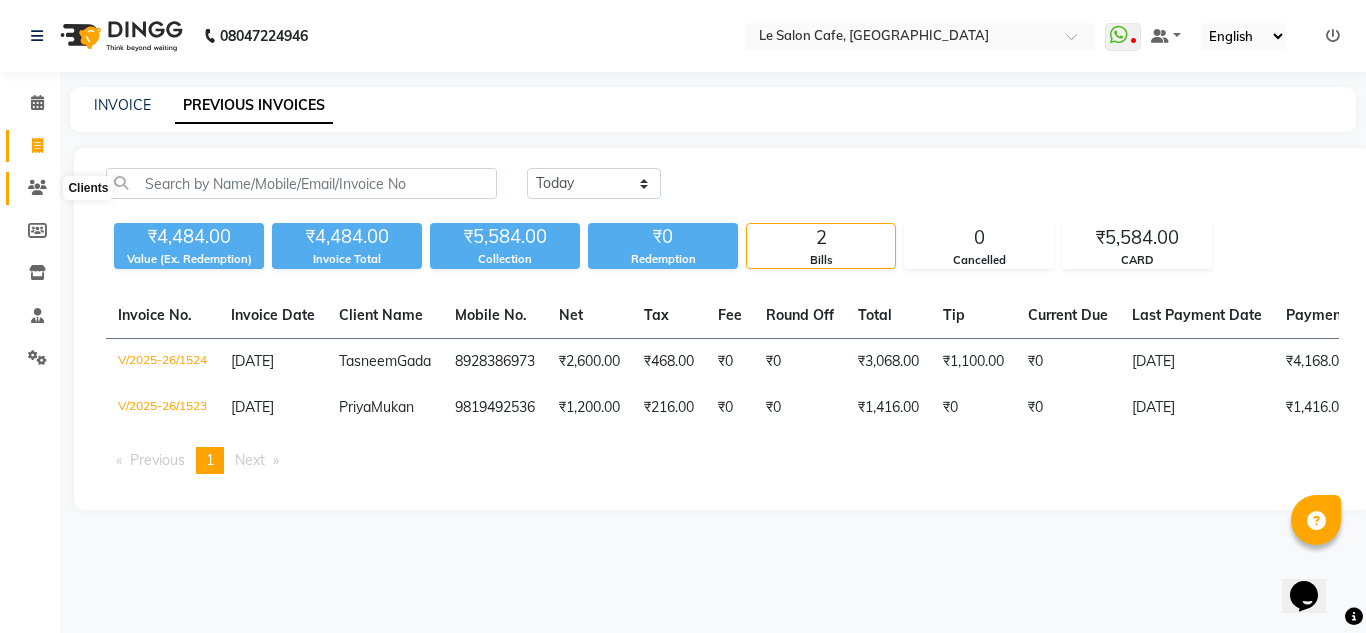 click 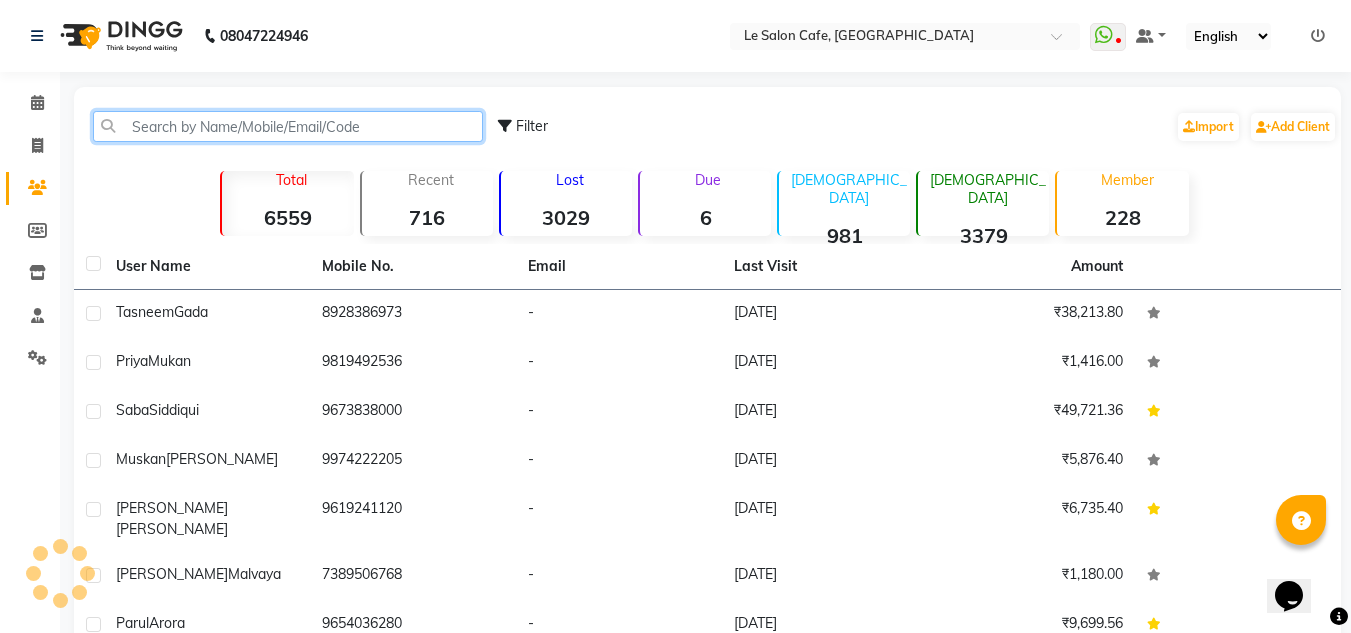 click 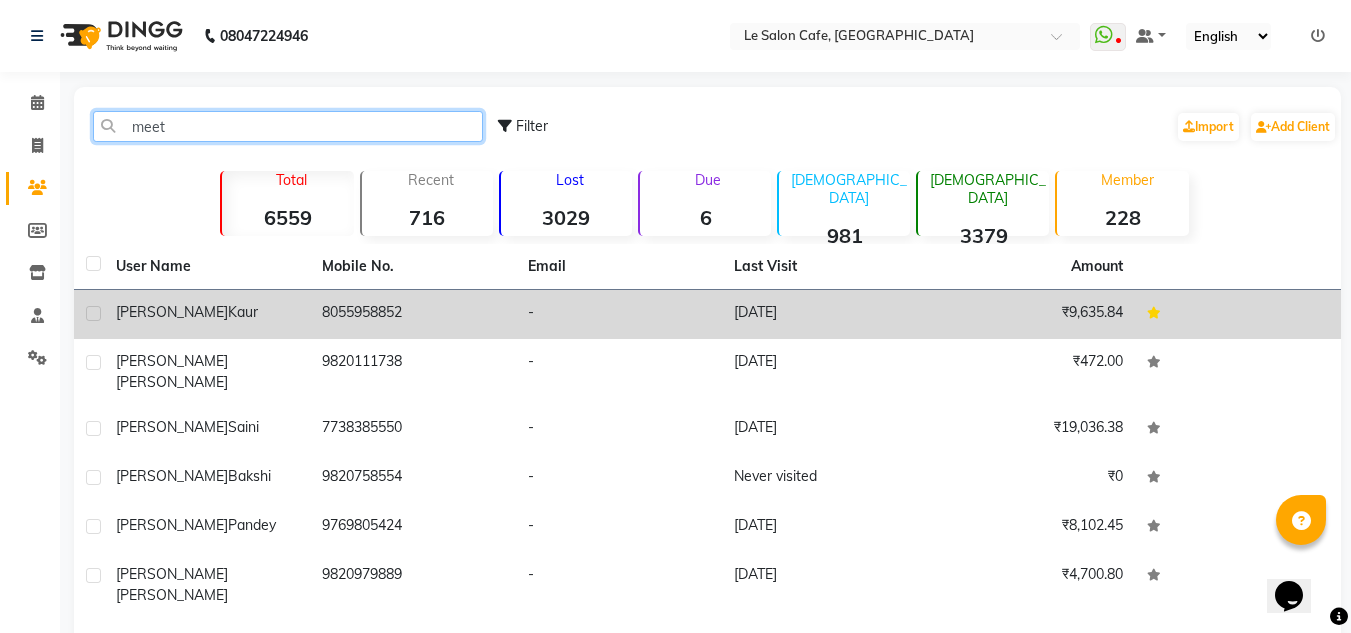 type on "meet" 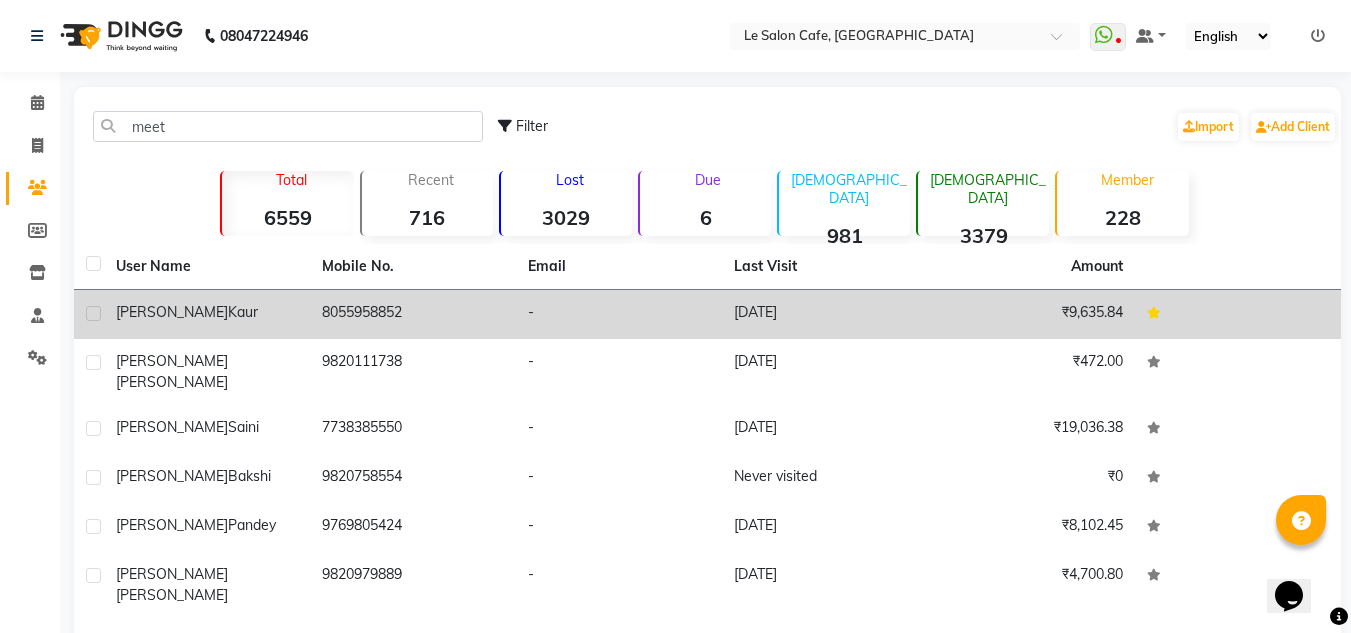 click on "Meetu  Kaur" 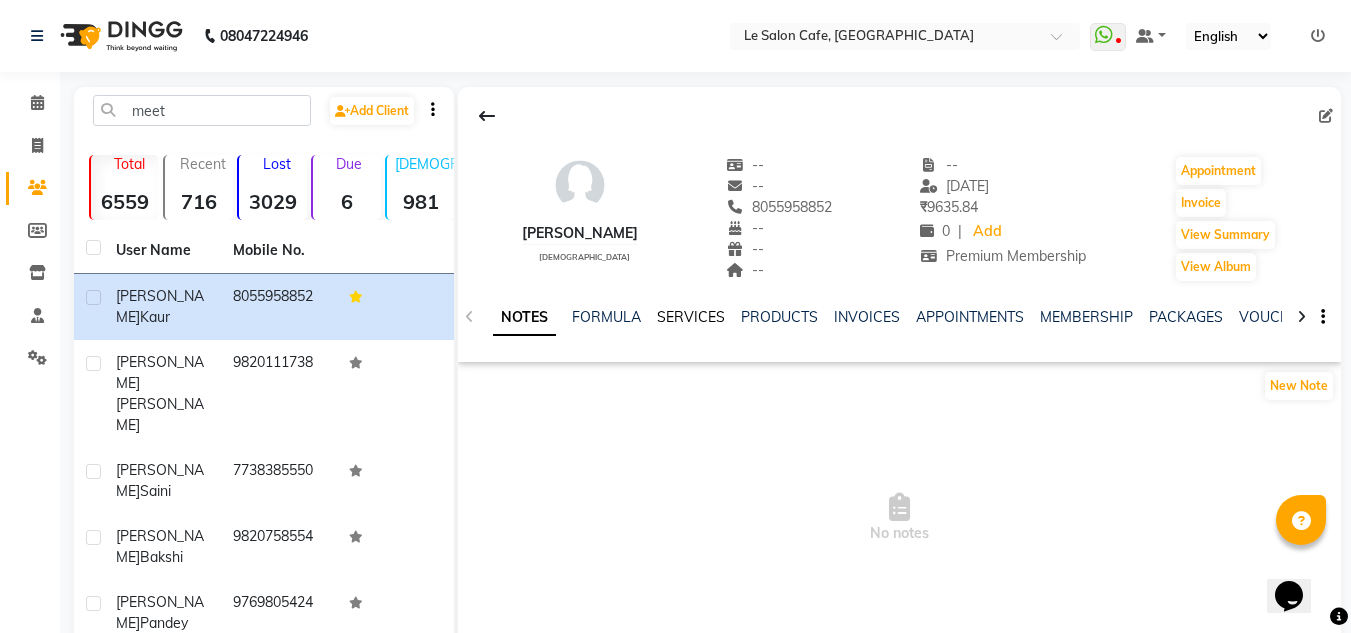 click on "SERVICES" 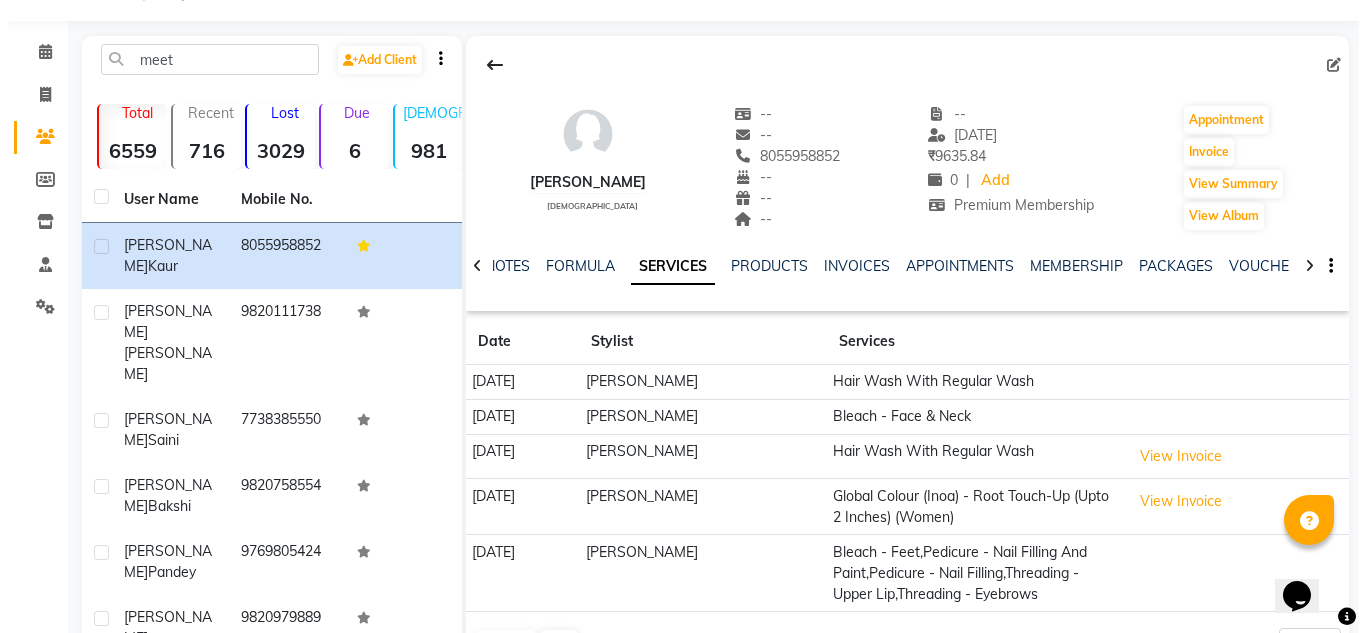 scroll, scrollTop: 100, scrollLeft: 0, axis: vertical 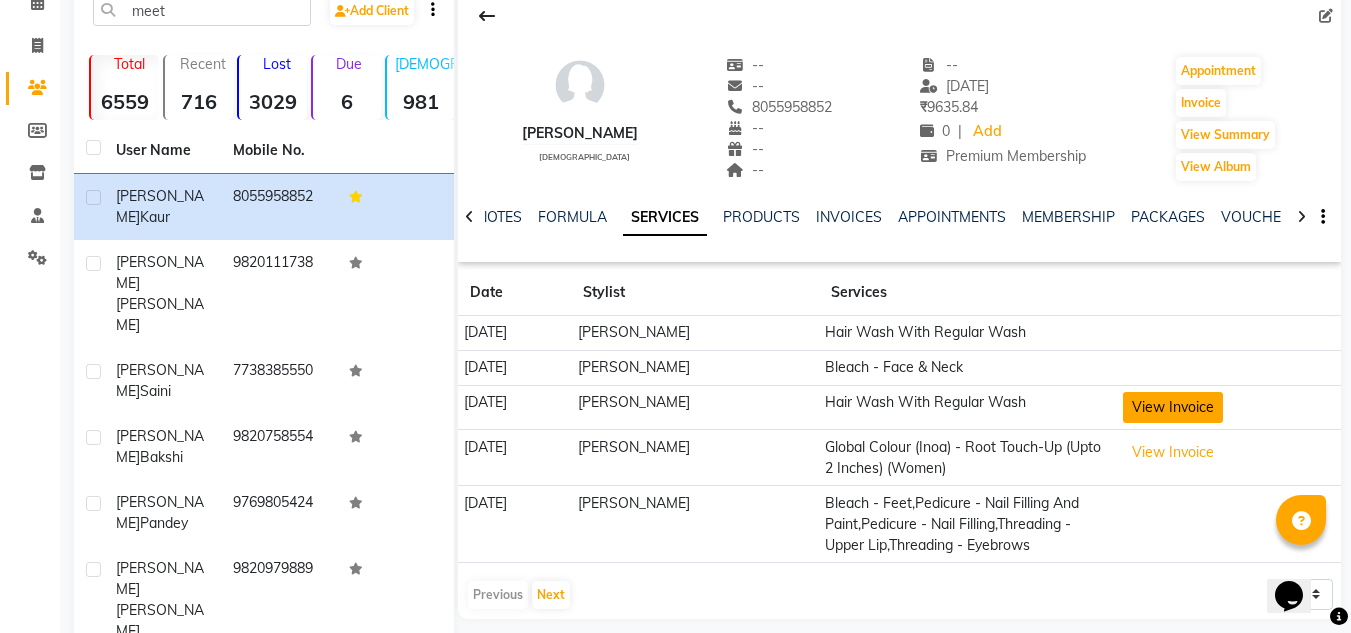 click on "View Invoice" 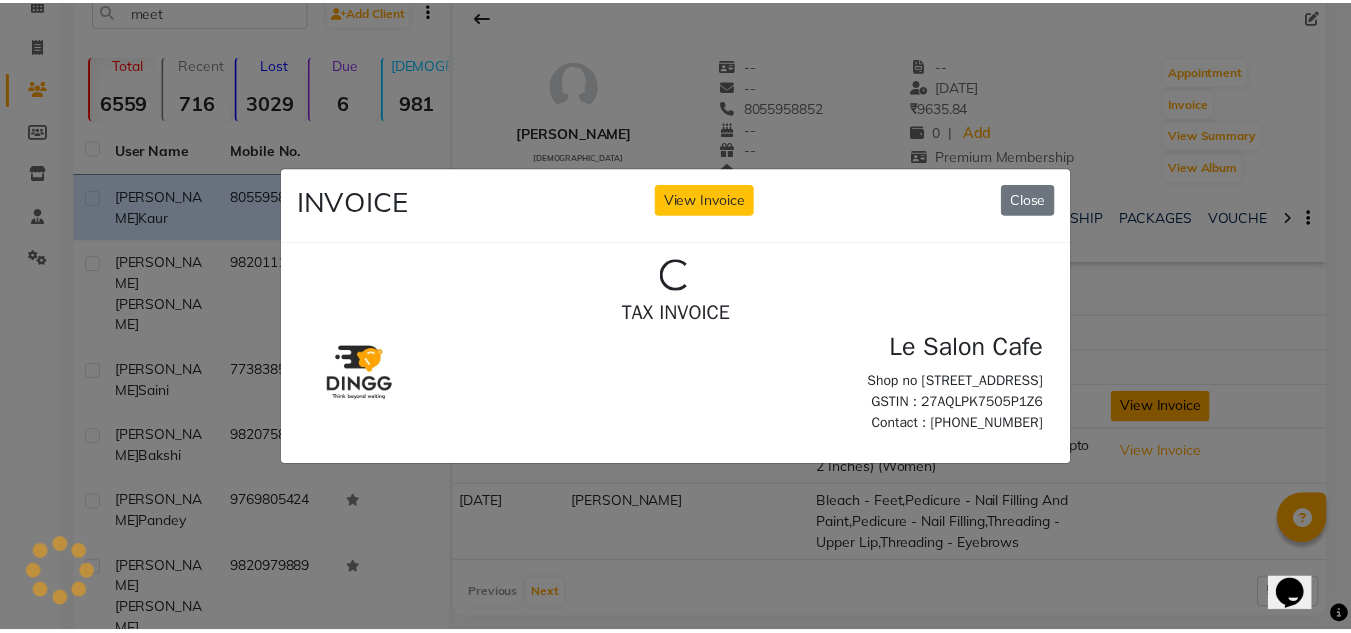 scroll, scrollTop: 0, scrollLeft: 0, axis: both 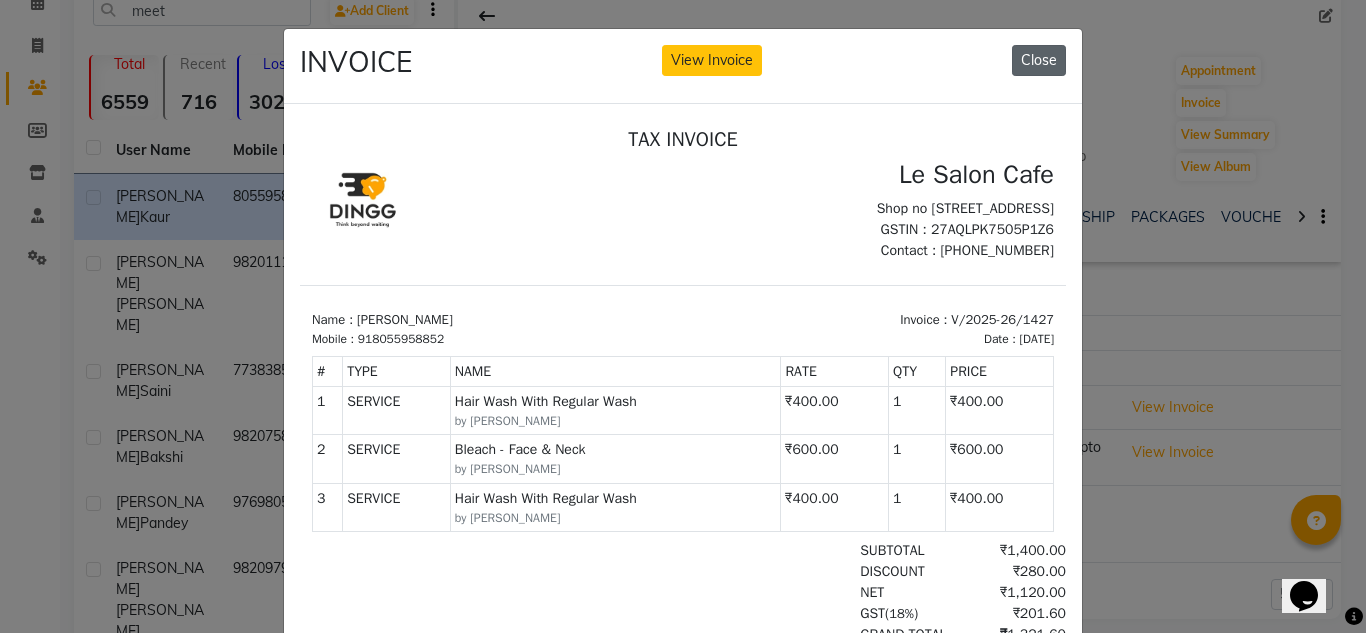 click on "Close" 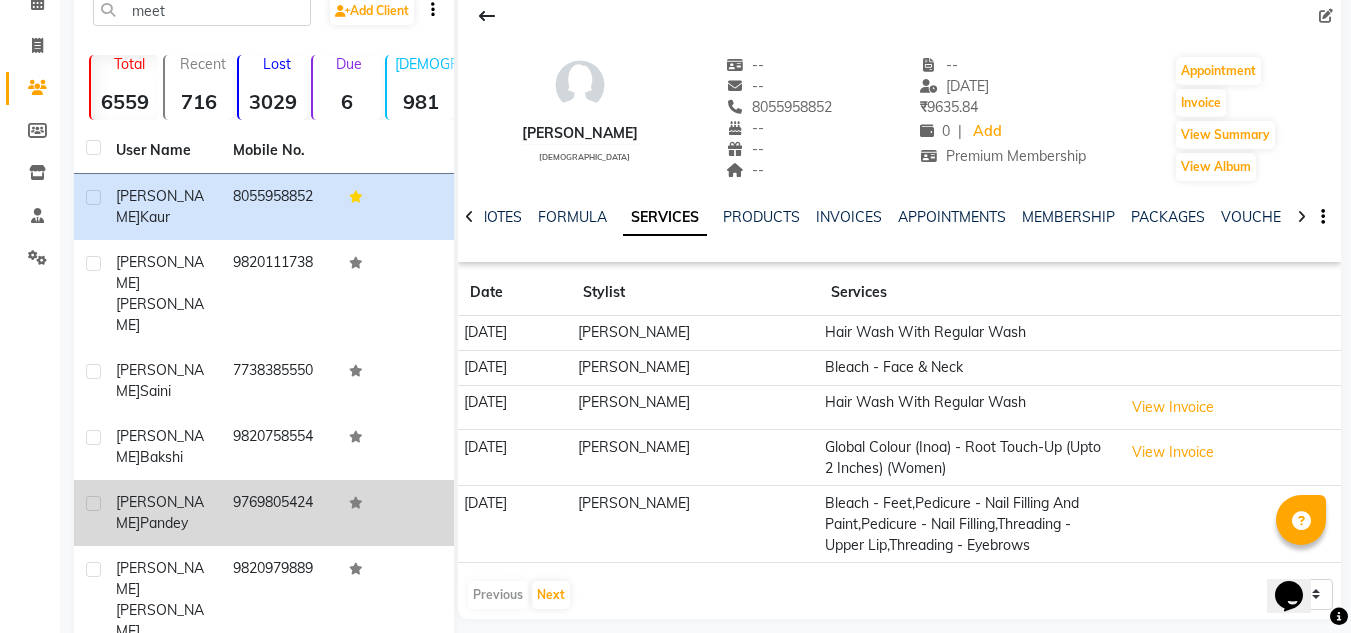 type 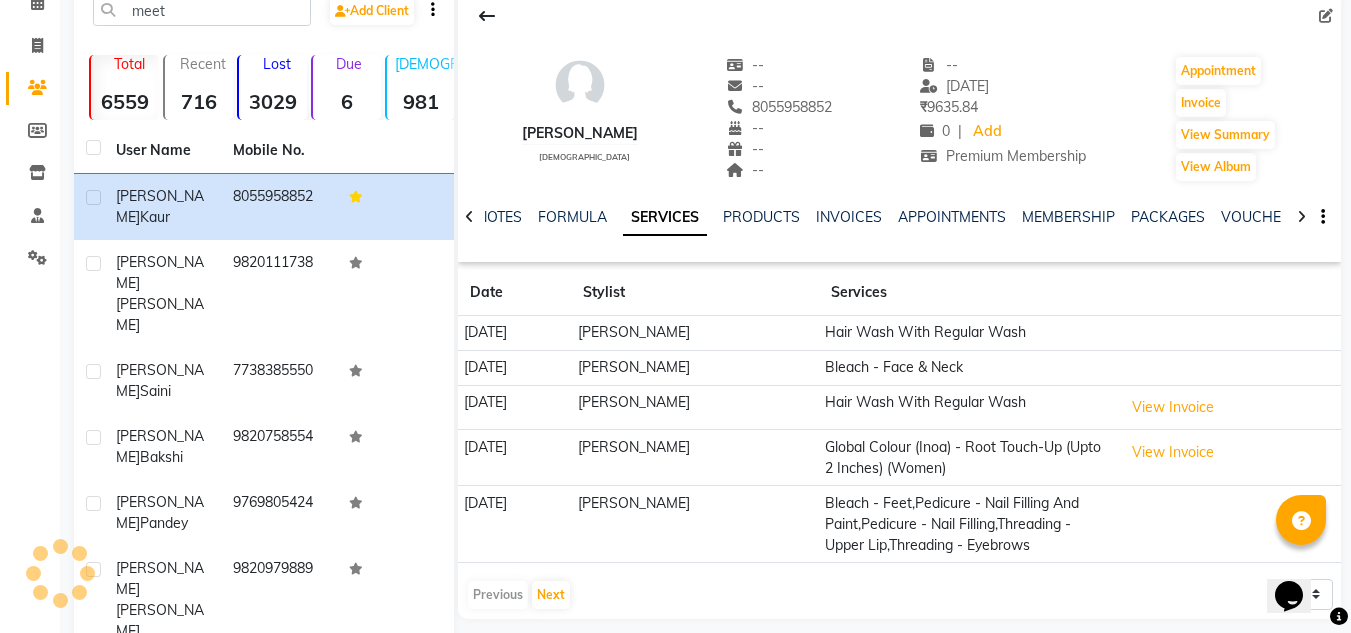 scroll, scrollTop: 0, scrollLeft: 0, axis: both 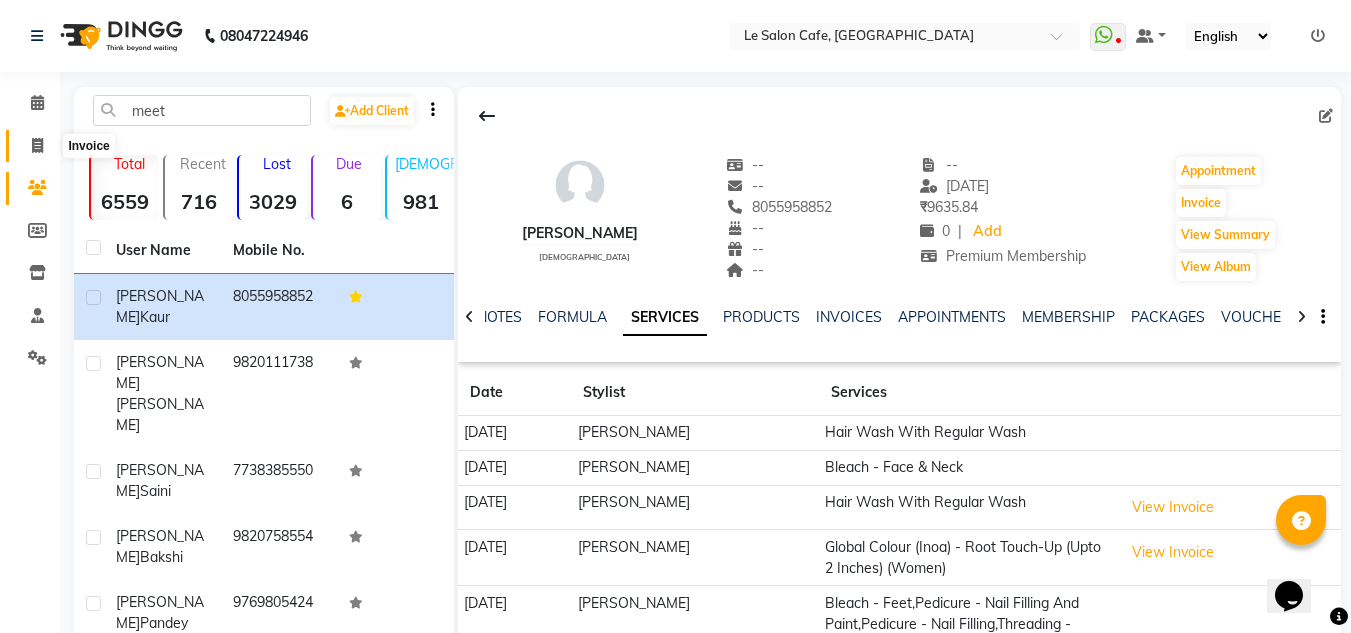 click 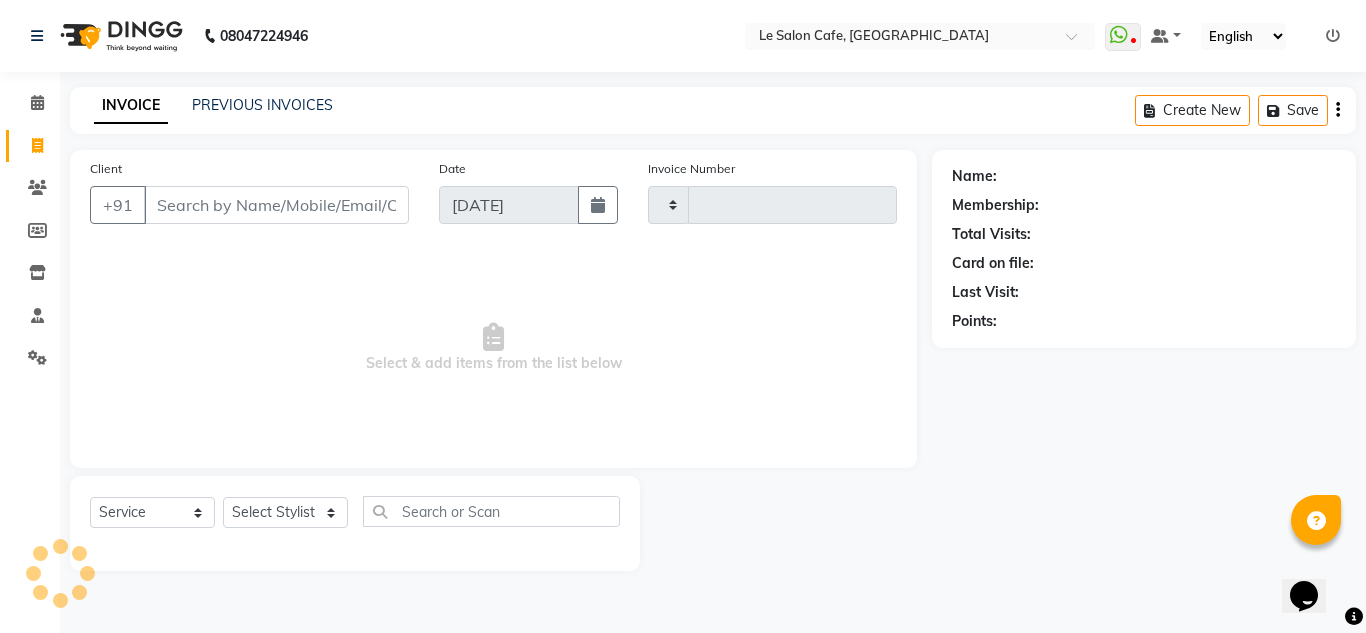 type on "1525" 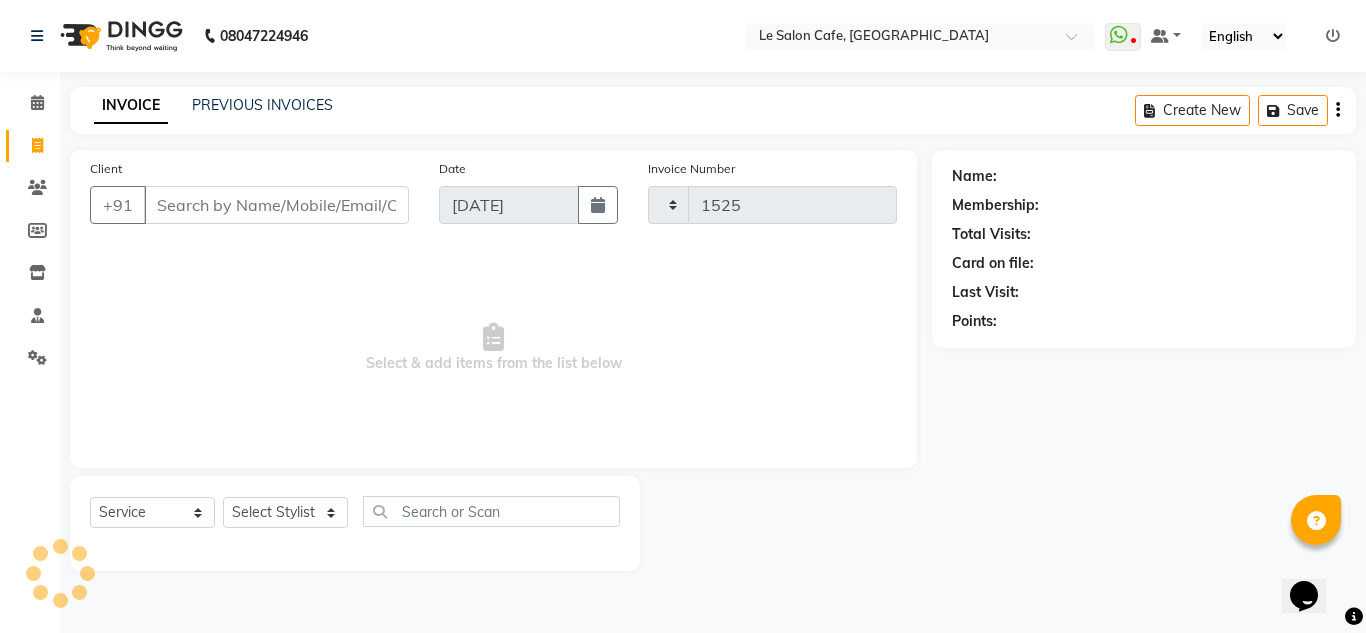 select on "594" 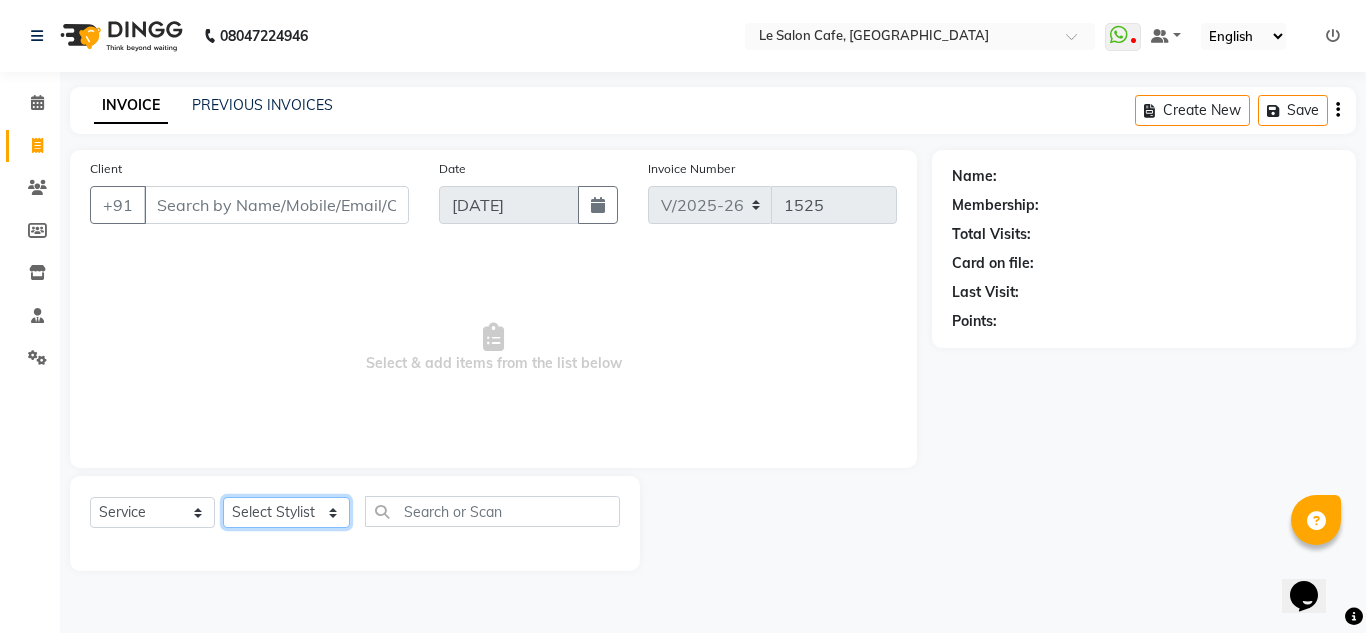 click on "Select Stylist Abid Salmani  Aniket Kadam  Front Desk  Muskan Khan  Pooja Kolge Reena Shaukat Ali  Sangeeta Kadri Shailendra Chauhan  Shekhar Sangle Soniyaa Varma Suchita Mistry Swapnil Kamble Wasim Ansari" 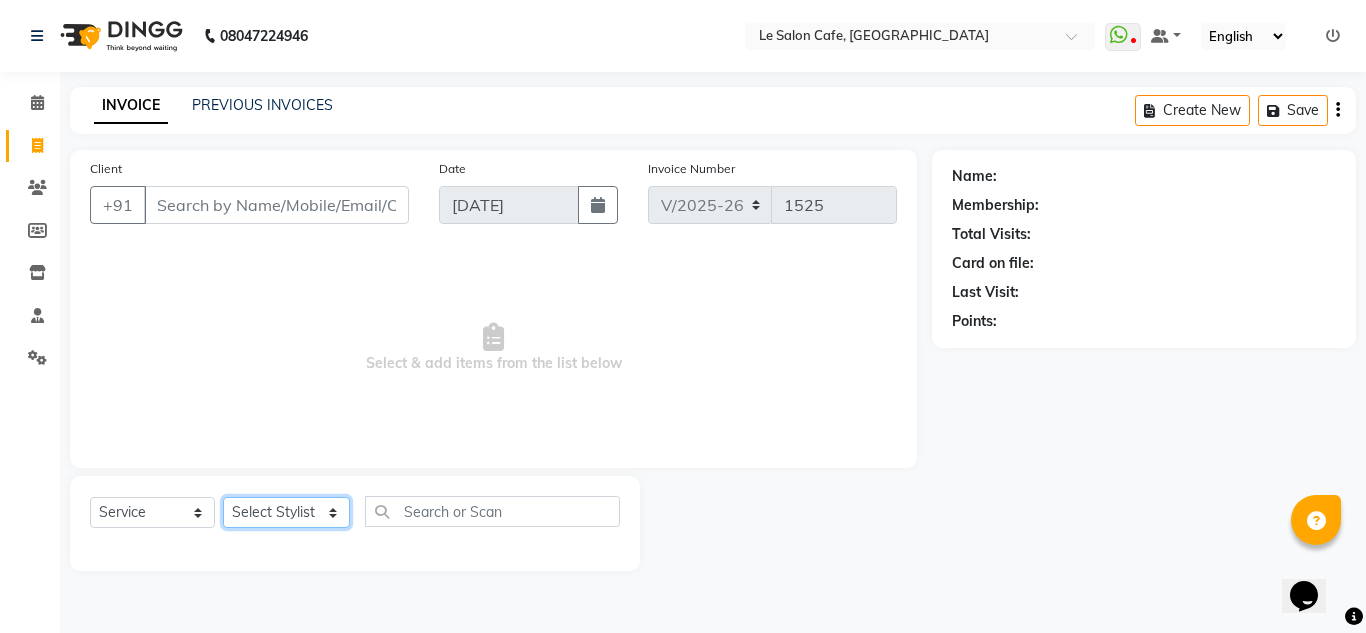 select on "68181" 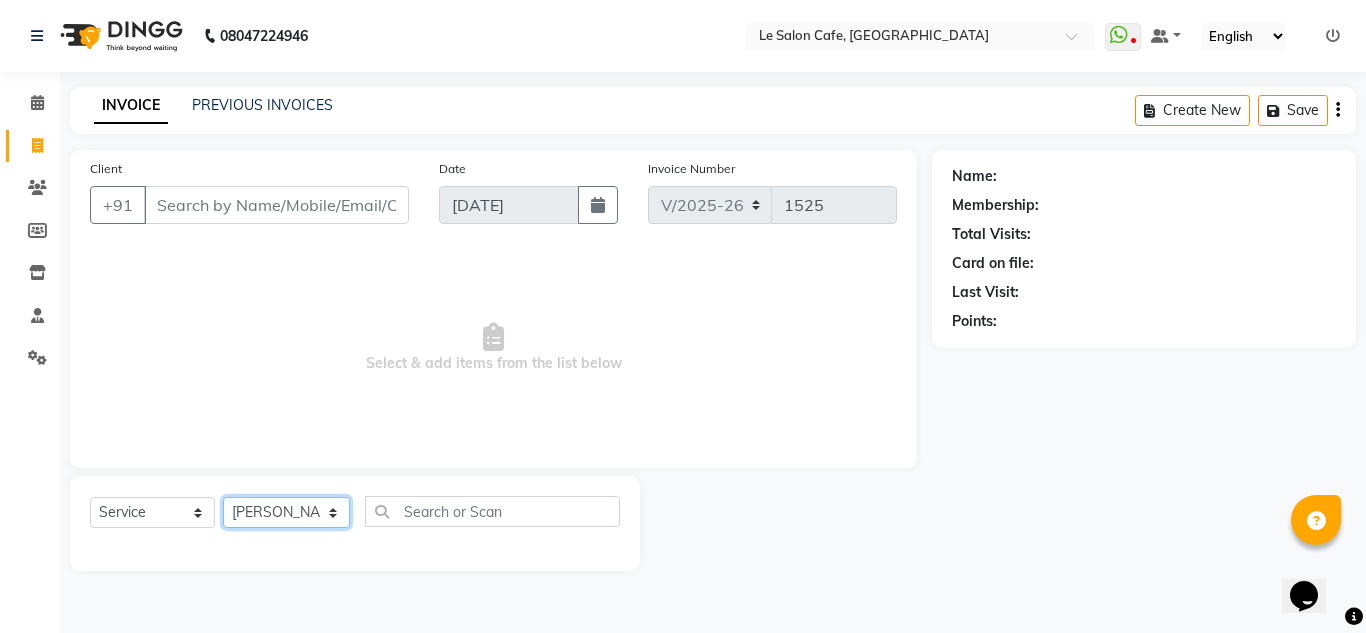 click on "Select Stylist Abid Salmani  Aniket Kadam  Front Desk  Muskan Khan  Pooja Kolge Reena Shaukat Ali  Sangeeta Kadri Shailendra Chauhan  Shekhar Sangle Soniyaa Varma Suchita Mistry Swapnil Kamble Wasim Ansari" 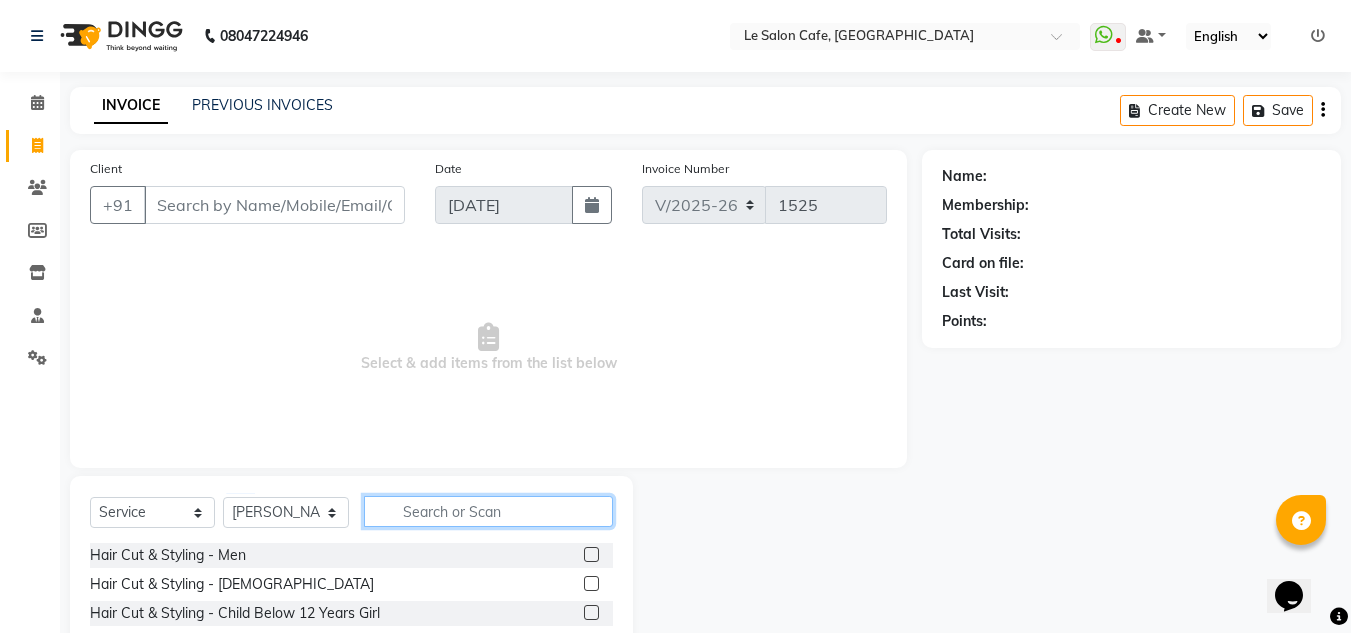 click 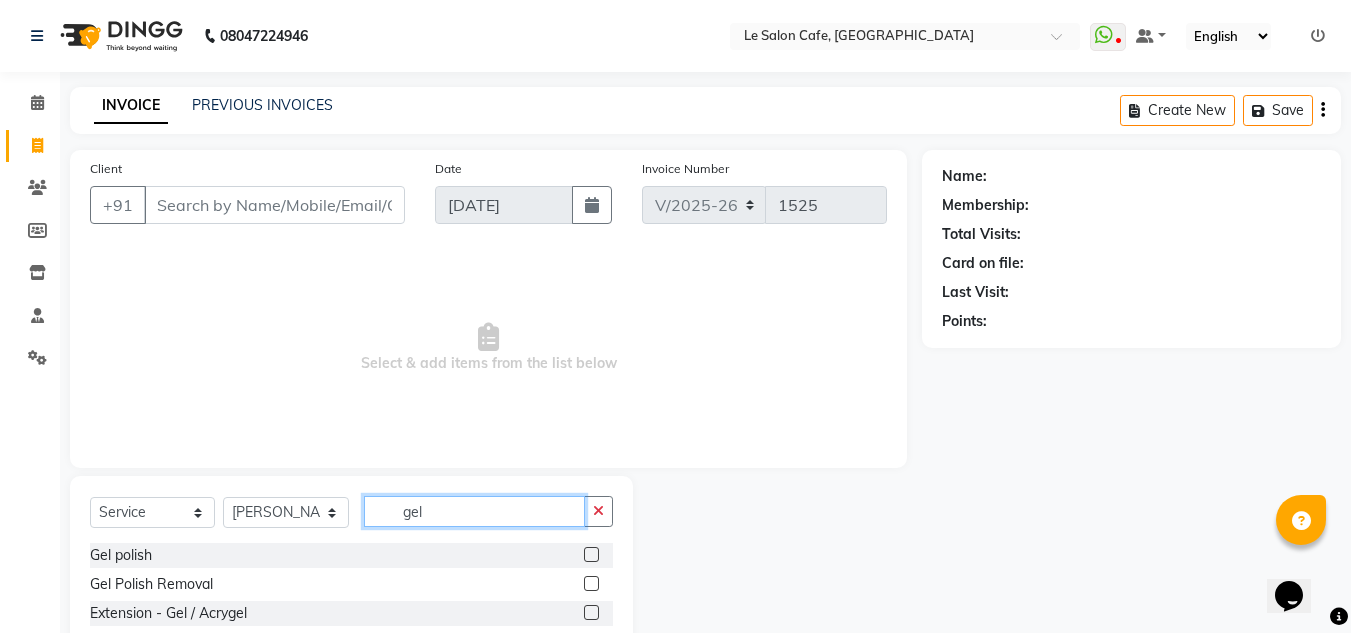 type on "gel" 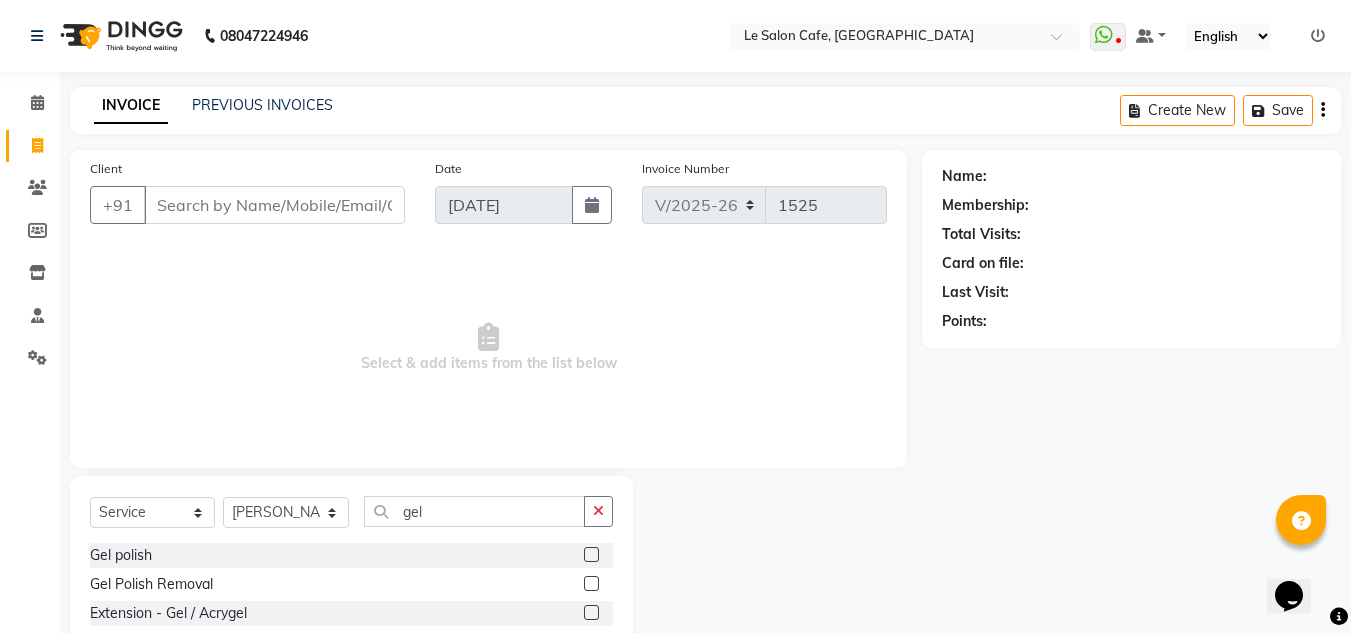 click 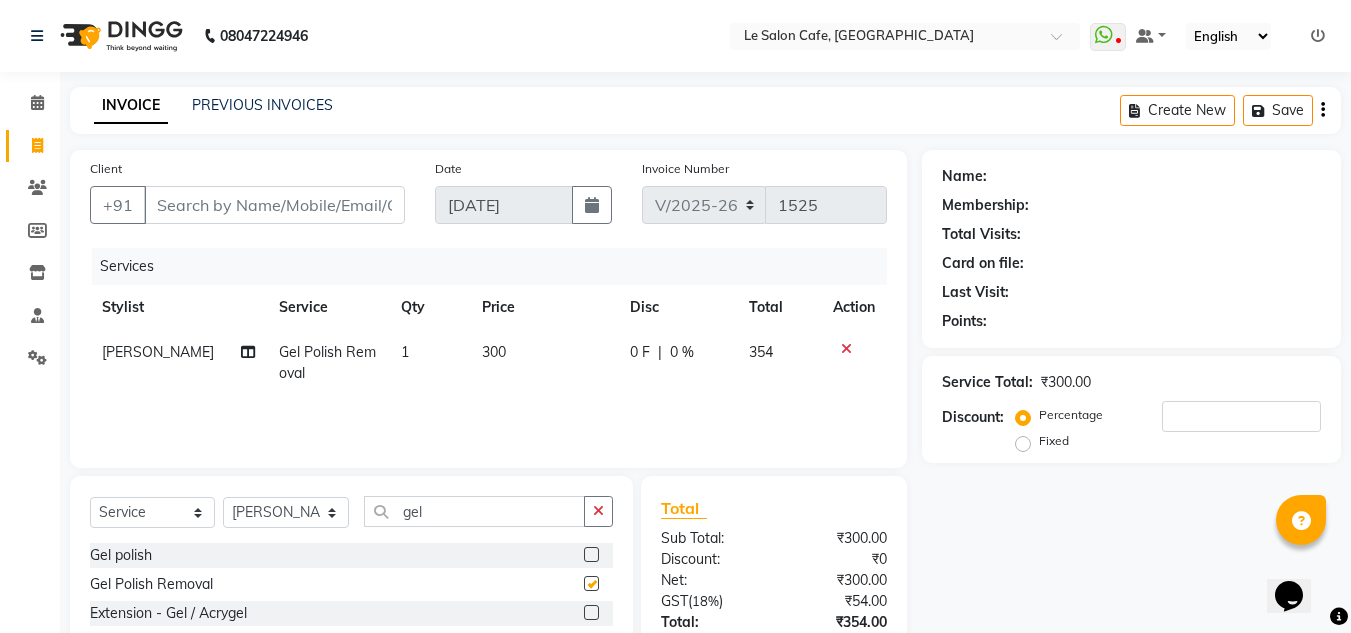 checkbox on "false" 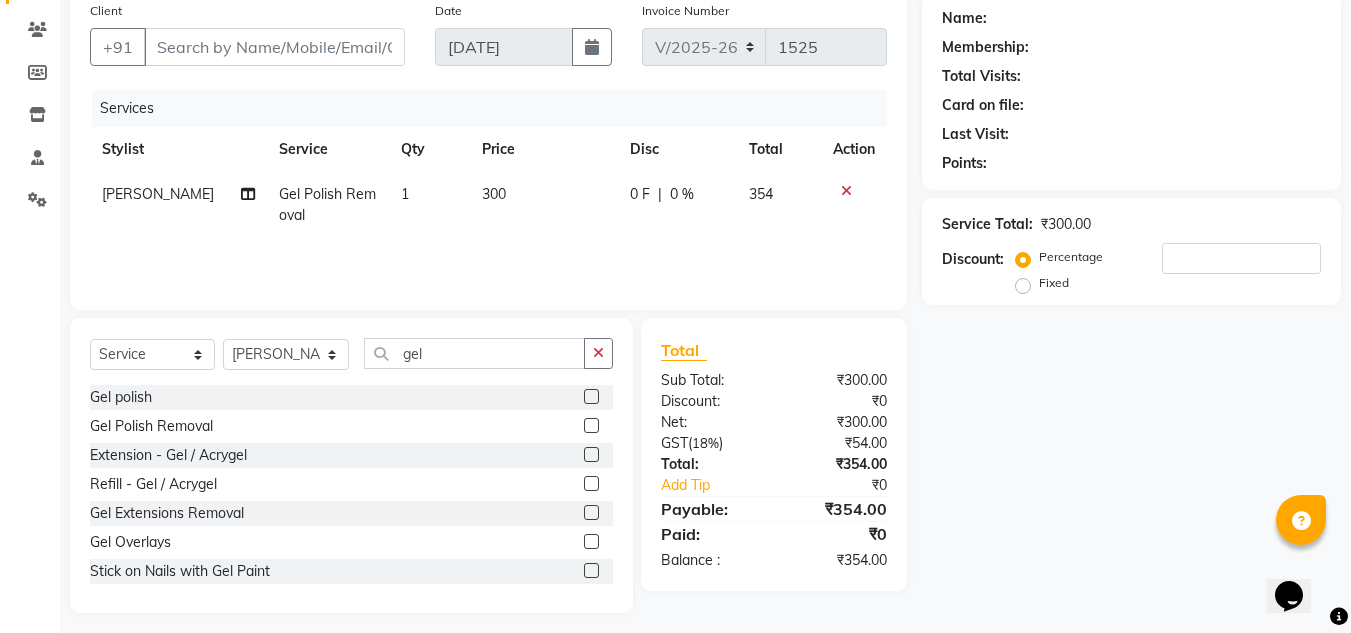 scroll, scrollTop: 168, scrollLeft: 0, axis: vertical 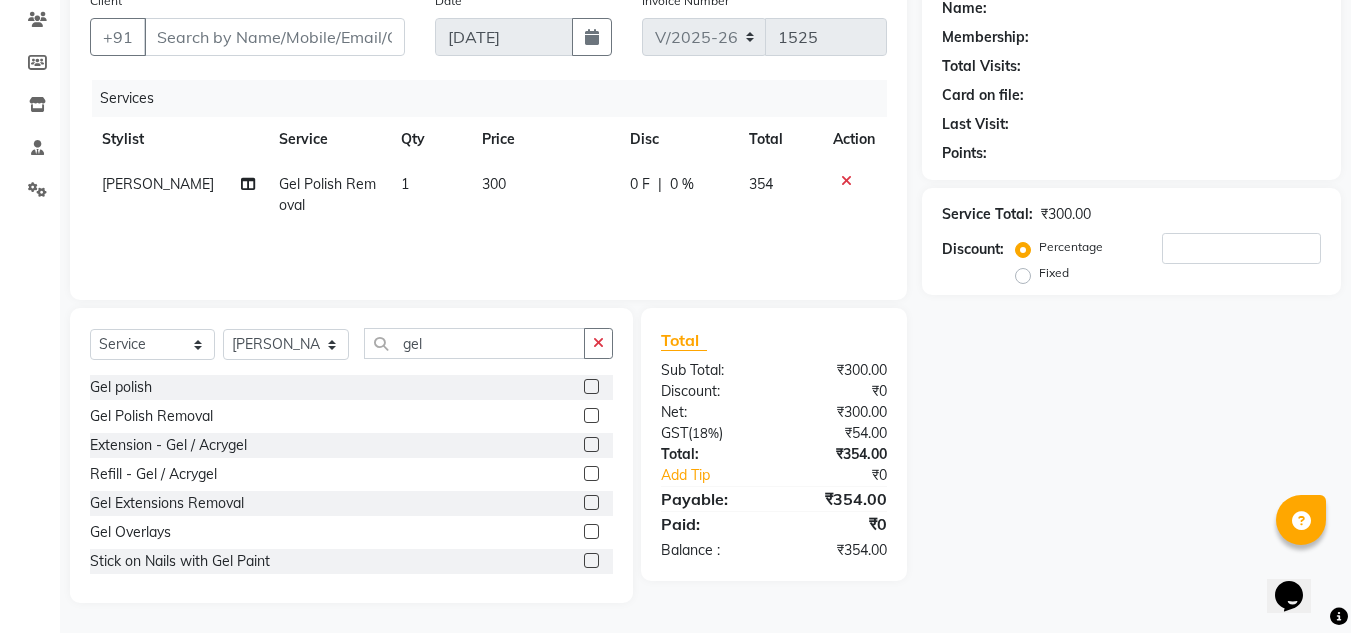 click on "Name: Membership: Total Visits: Card on file: Last Visit:  Points:  Service Total:  ₹300.00  Discount:  Percentage   Fixed" 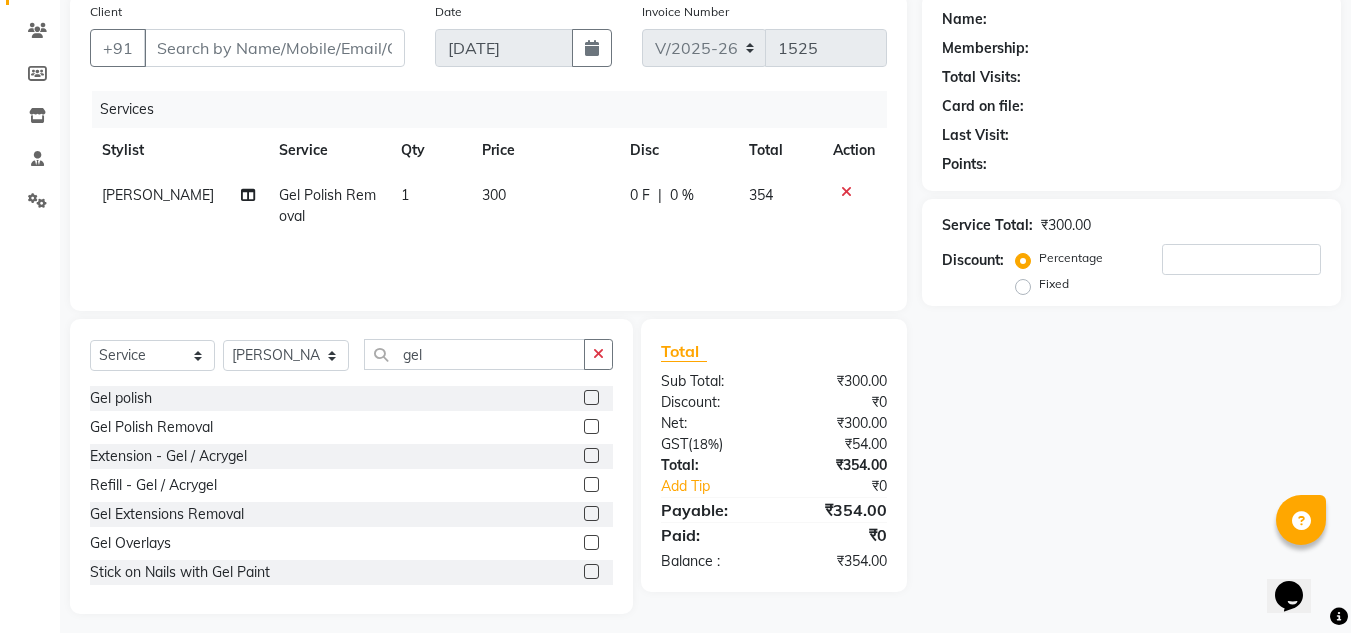 scroll, scrollTop: 168, scrollLeft: 0, axis: vertical 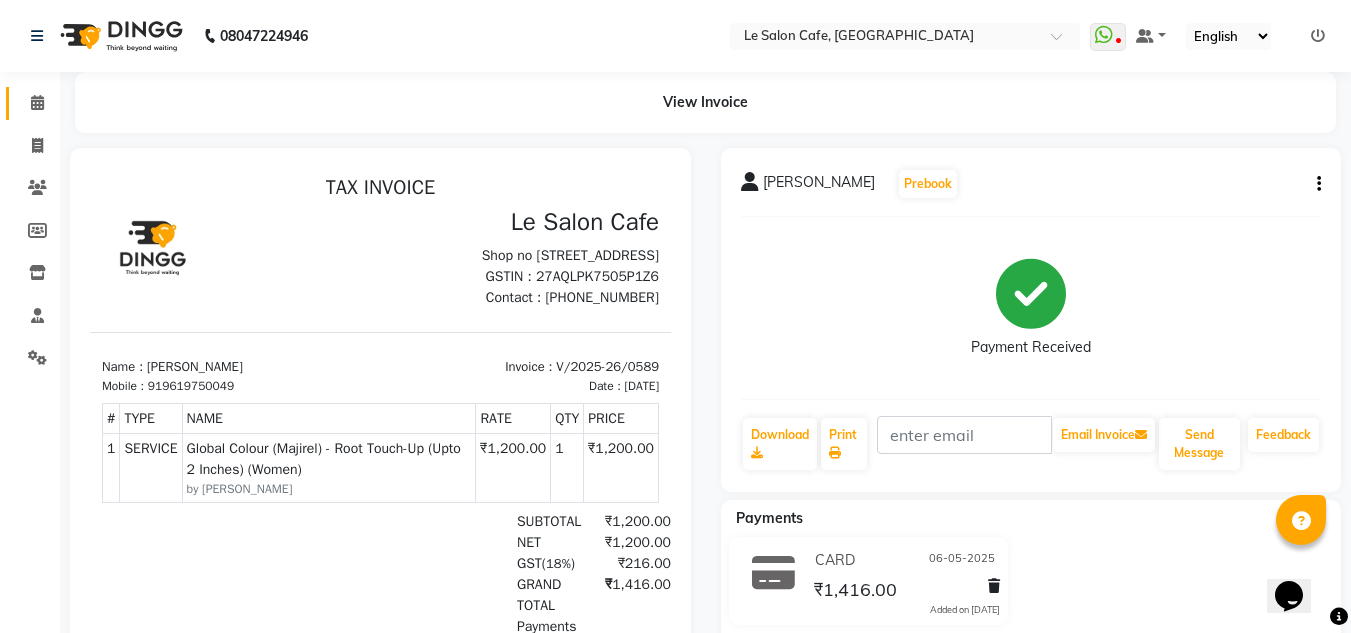 click 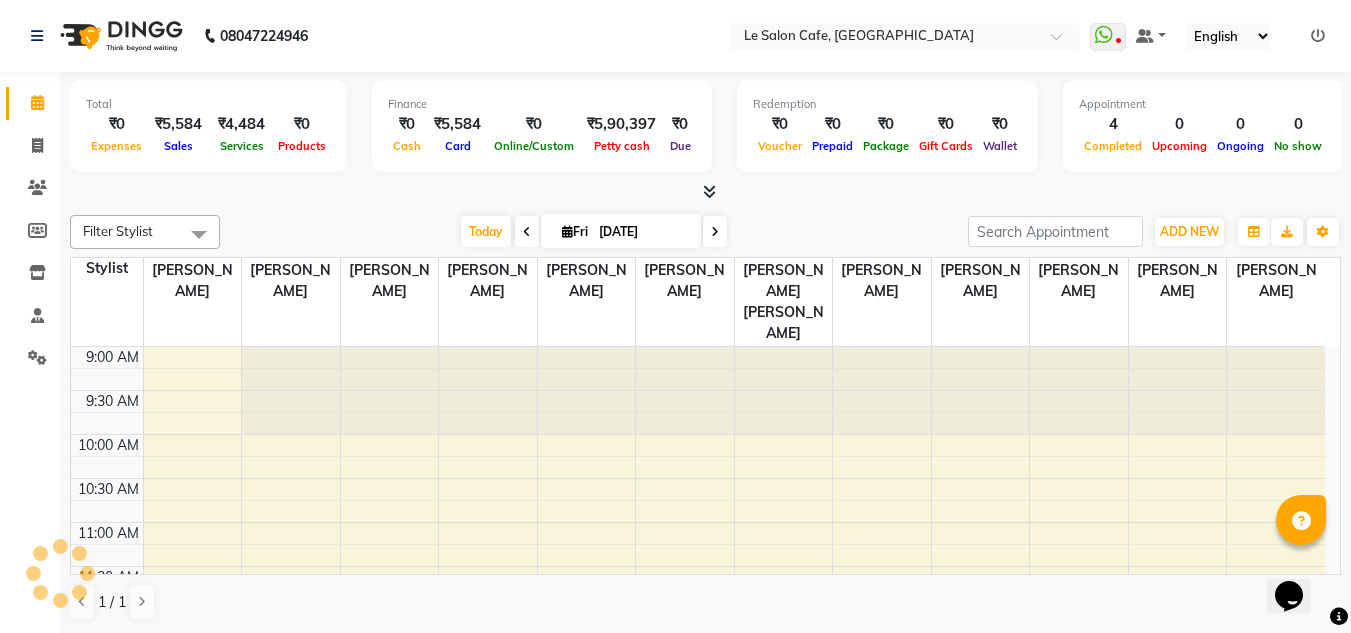 scroll, scrollTop: 0, scrollLeft: 0, axis: both 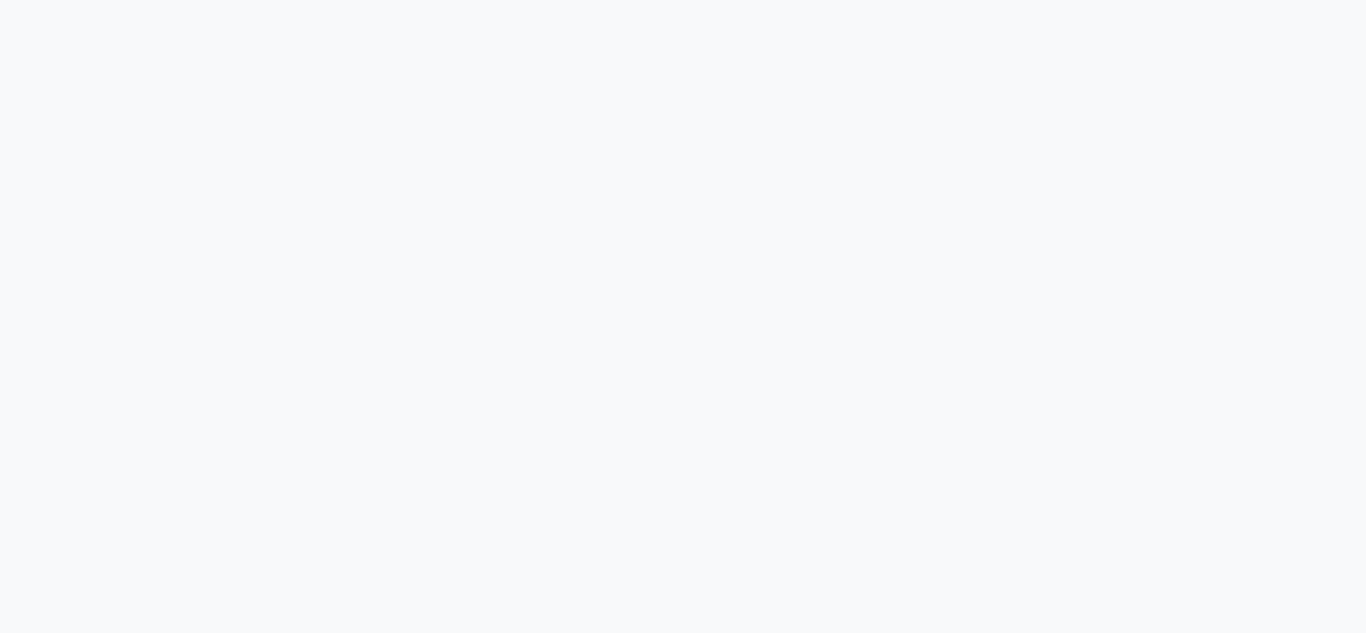 select on "594" 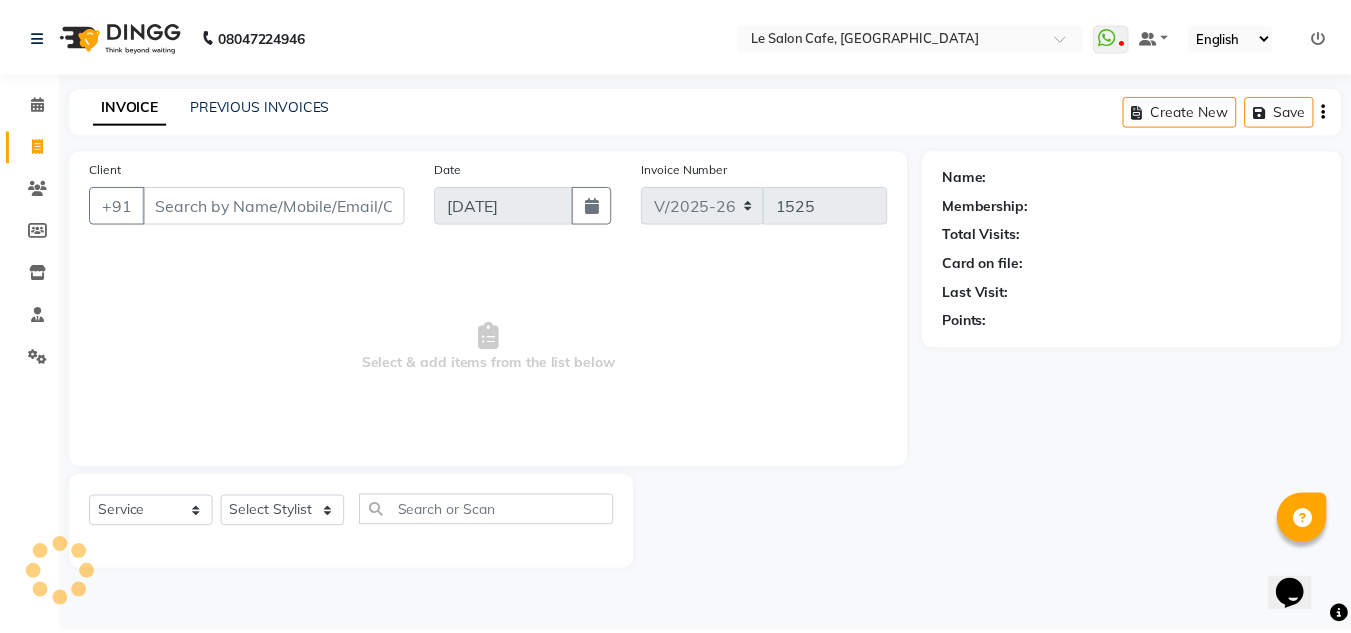 scroll, scrollTop: 0, scrollLeft: 0, axis: both 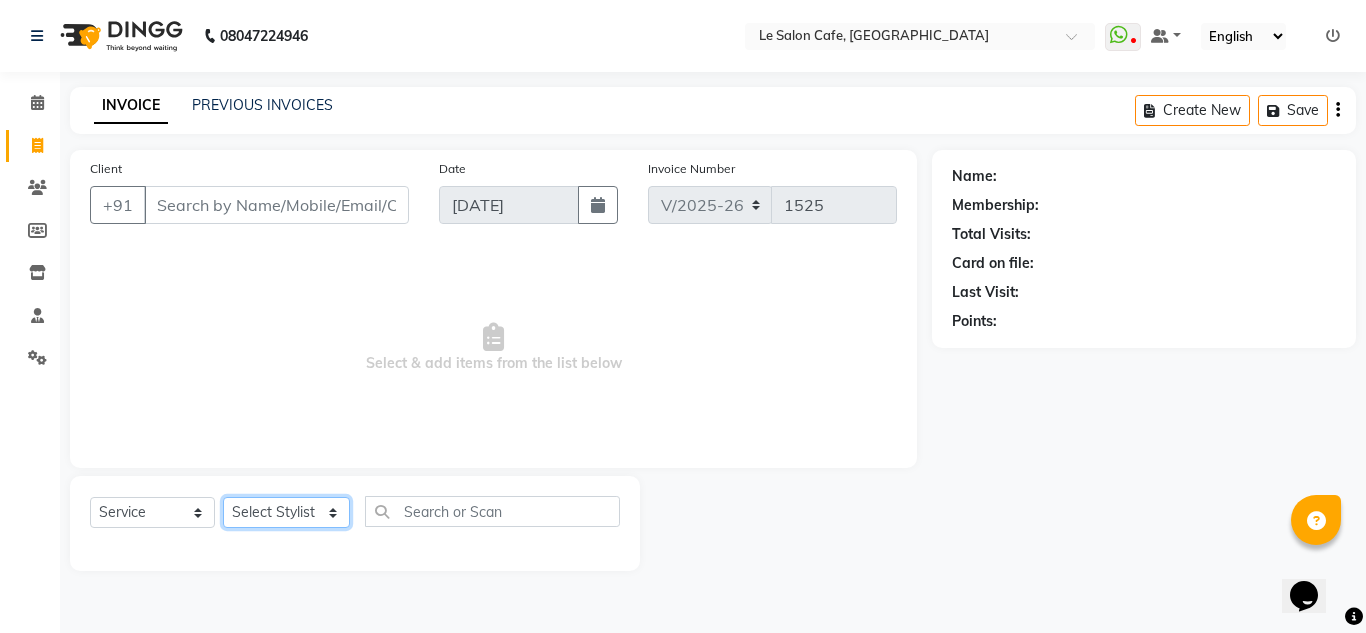 click on "Select Stylist [PERSON_NAME]  [PERSON_NAME]  Front Desk  [PERSON_NAME]  Pooja [PERSON_NAME] [PERSON_NAME]  [PERSON_NAME] [PERSON_NAME]  [PERSON_NAME] [PERSON_NAME] [PERSON_NAME] [PERSON_NAME] [PERSON_NAME]" 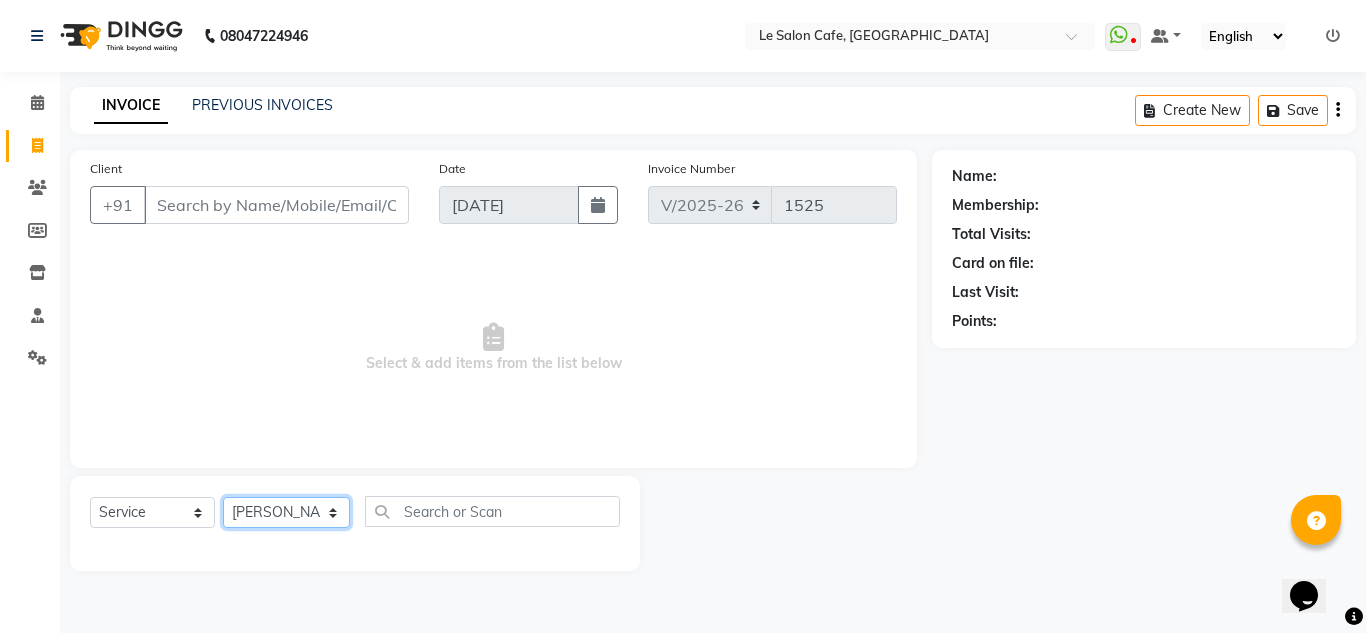 click on "Select Stylist [PERSON_NAME]  [PERSON_NAME]  Front Desk  [PERSON_NAME]  Pooja [PERSON_NAME] [PERSON_NAME]  [PERSON_NAME] [PERSON_NAME]  [PERSON_NAME] [PERSON_NAME] [PERSON_NAME] [PERSON_NAME] [PERSON_NAME]" 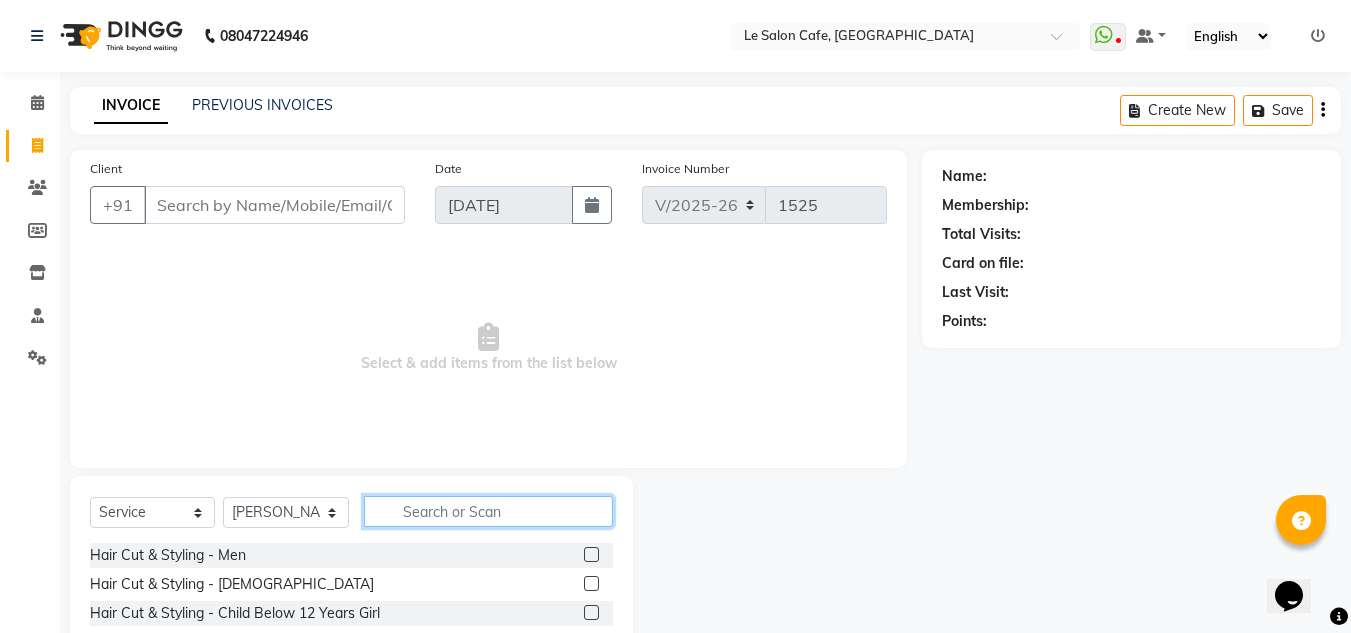 drag, startPoint x: 465, startPoint y: 508, endPoint x: 495, endPoint y: 515, distance: 30.805843 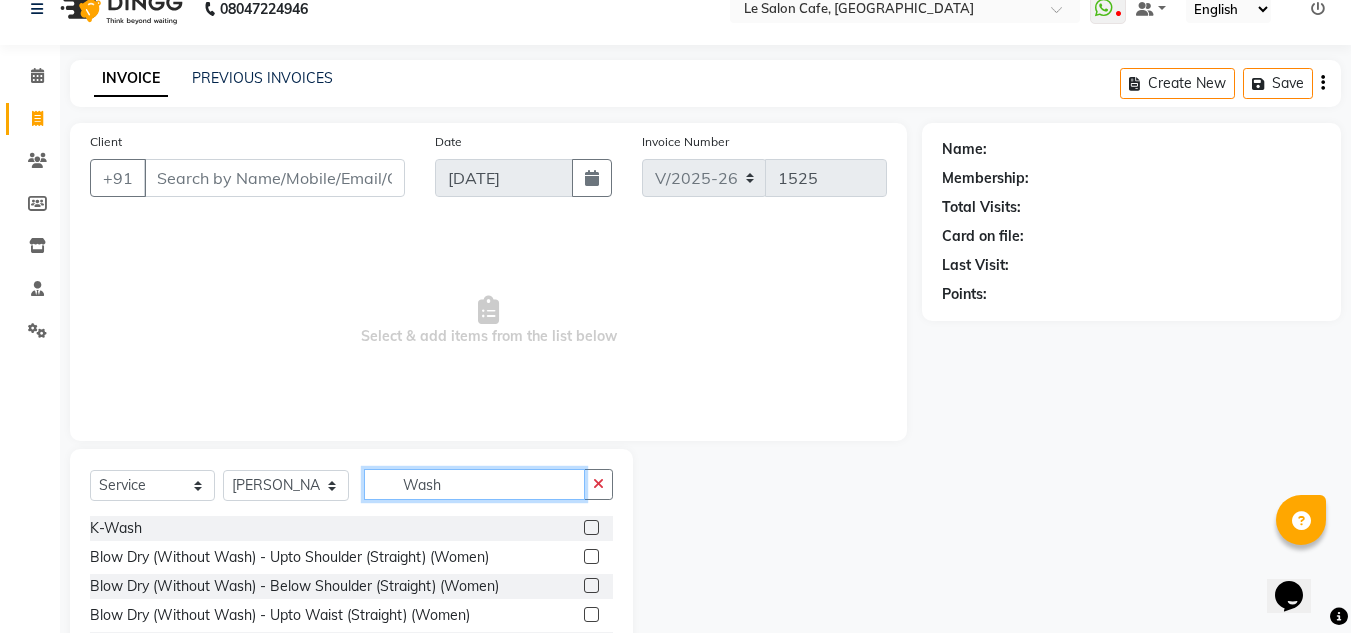 scroll, scrollTop: 168, scrollLeft: 0, axis: vertical 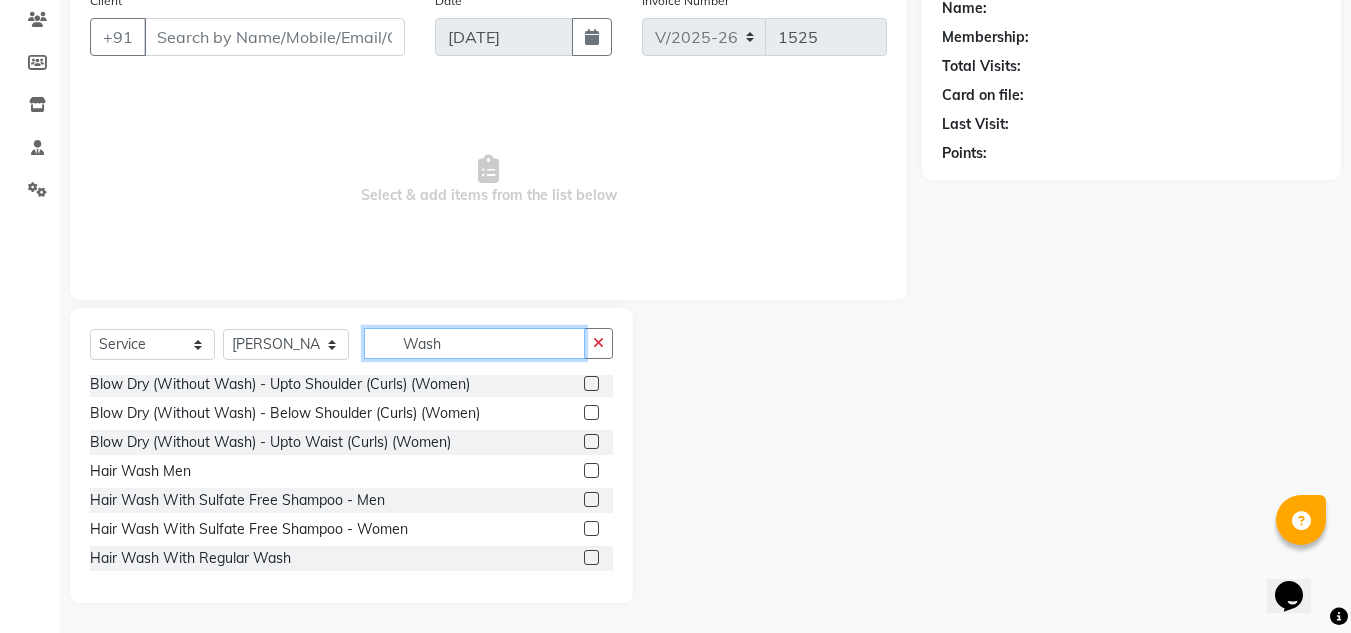 type on "Wash" 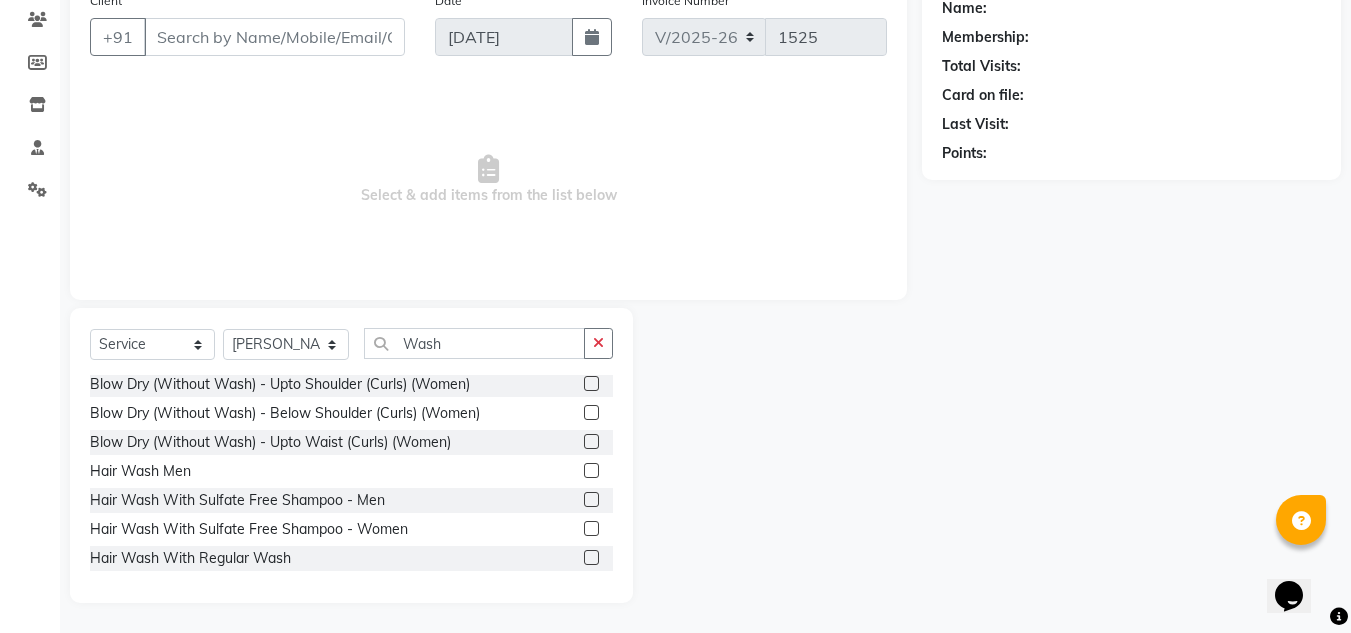 click 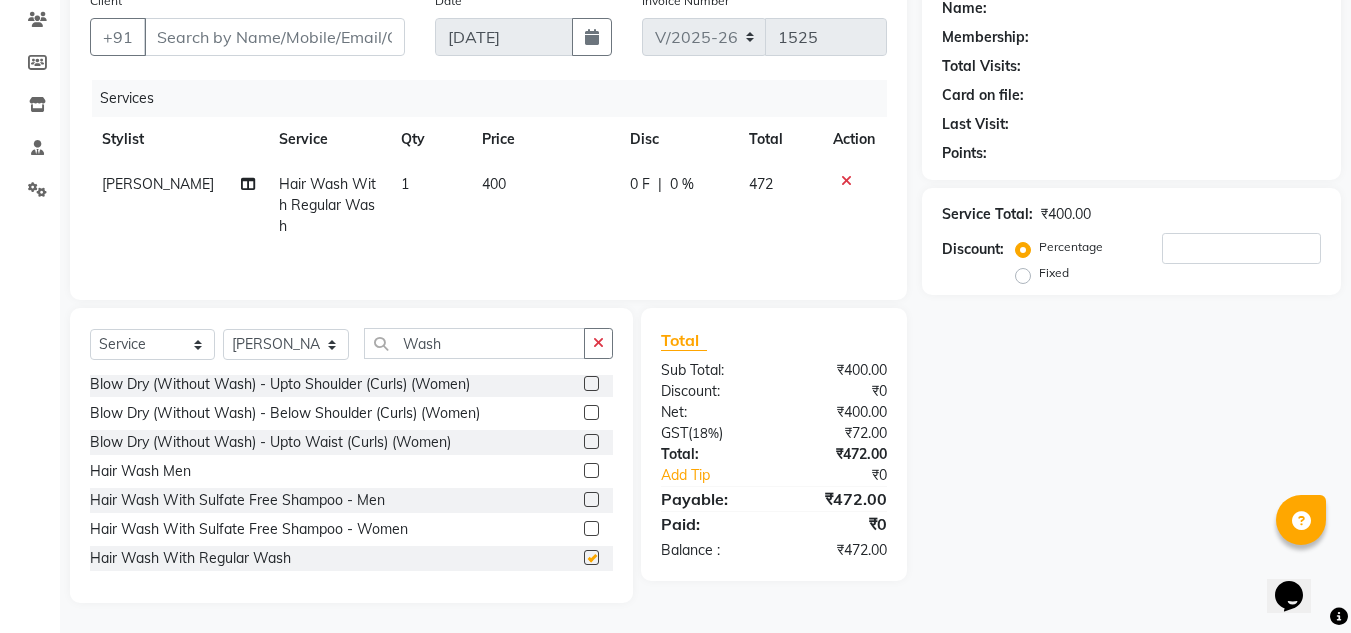 checkbox on "false" 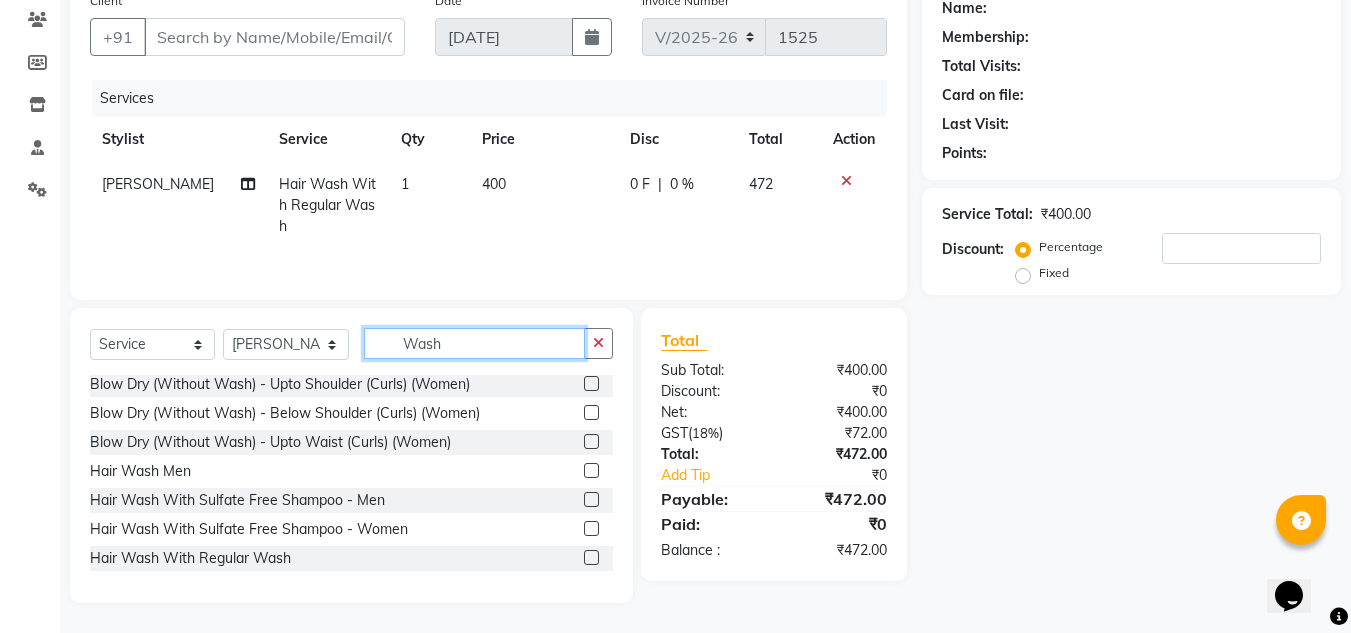 click on "Select  Service  Product  Membership  Package Voucher Prepaid Gift Card  Select Stylist Abid Salmani  Aniket Kadam  Front Desk  Muskan Khan  Pooja Kolge Reena Shaukat Ali  Sangeeta Kadri Shailendra Chauhan  Shekhar Sangle Soniyaa Varma Suchita Mistry Swapnil Kamble Wasim Ansari  Wash" 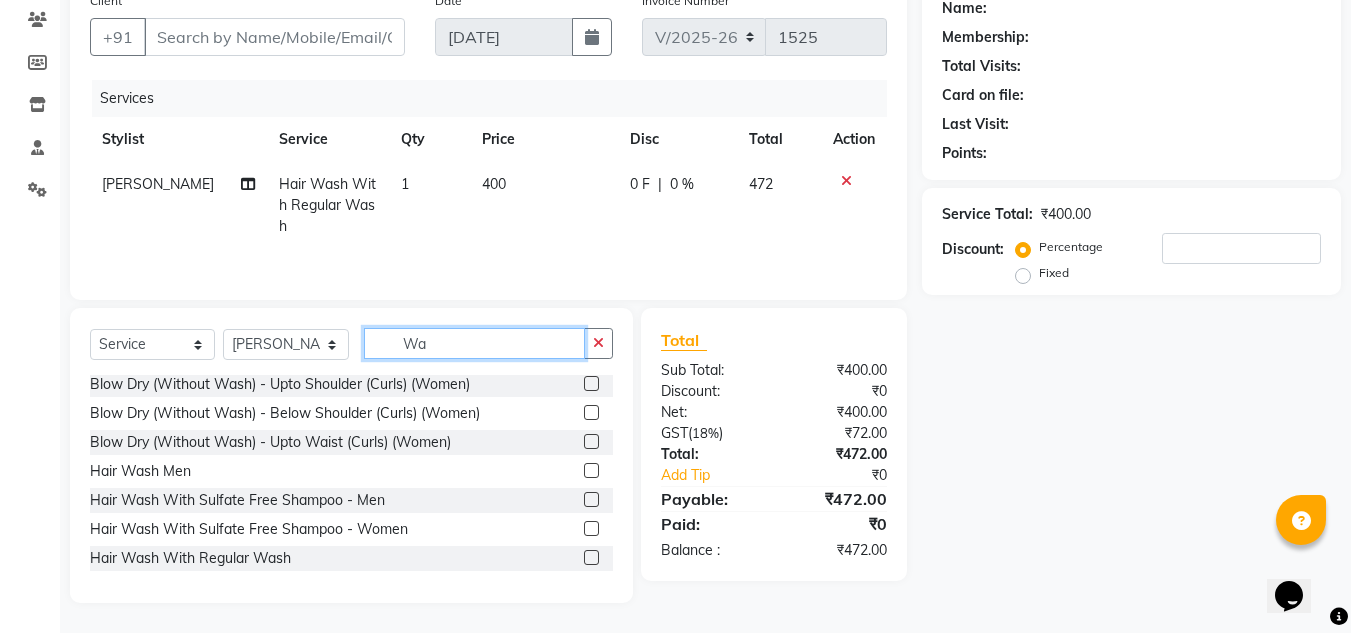 type on "W" 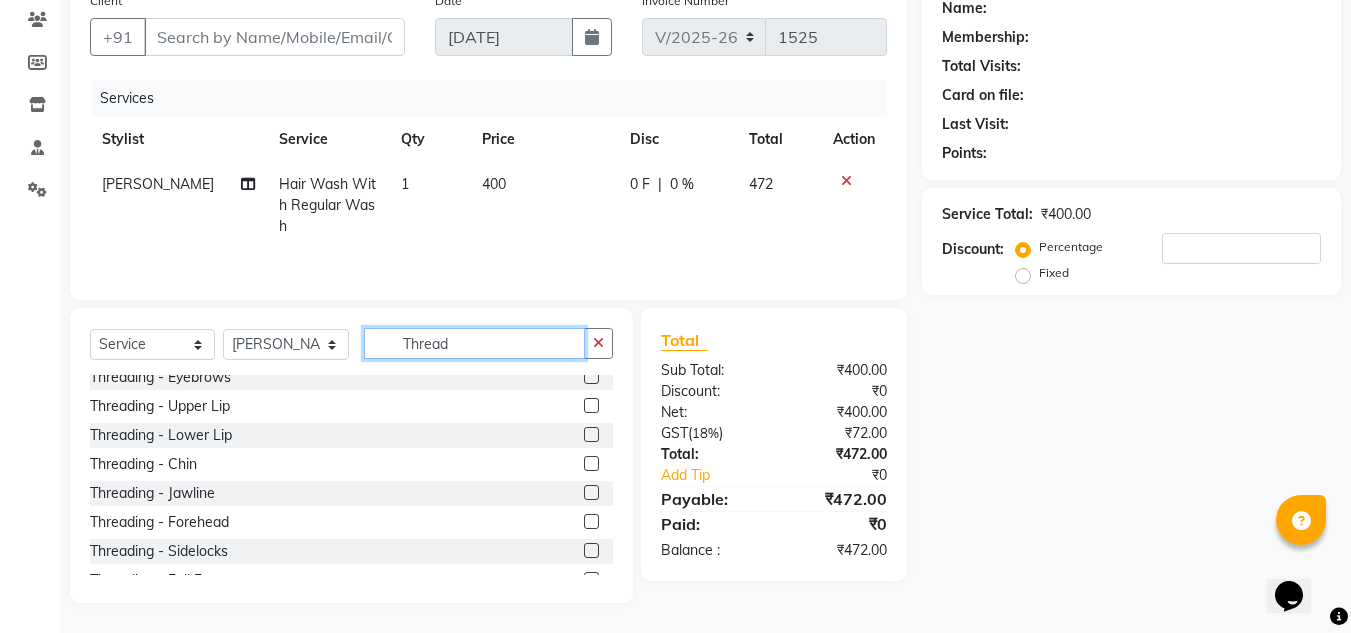 scroll, scrollTop: 0, scrollLeft: 0, axis: both 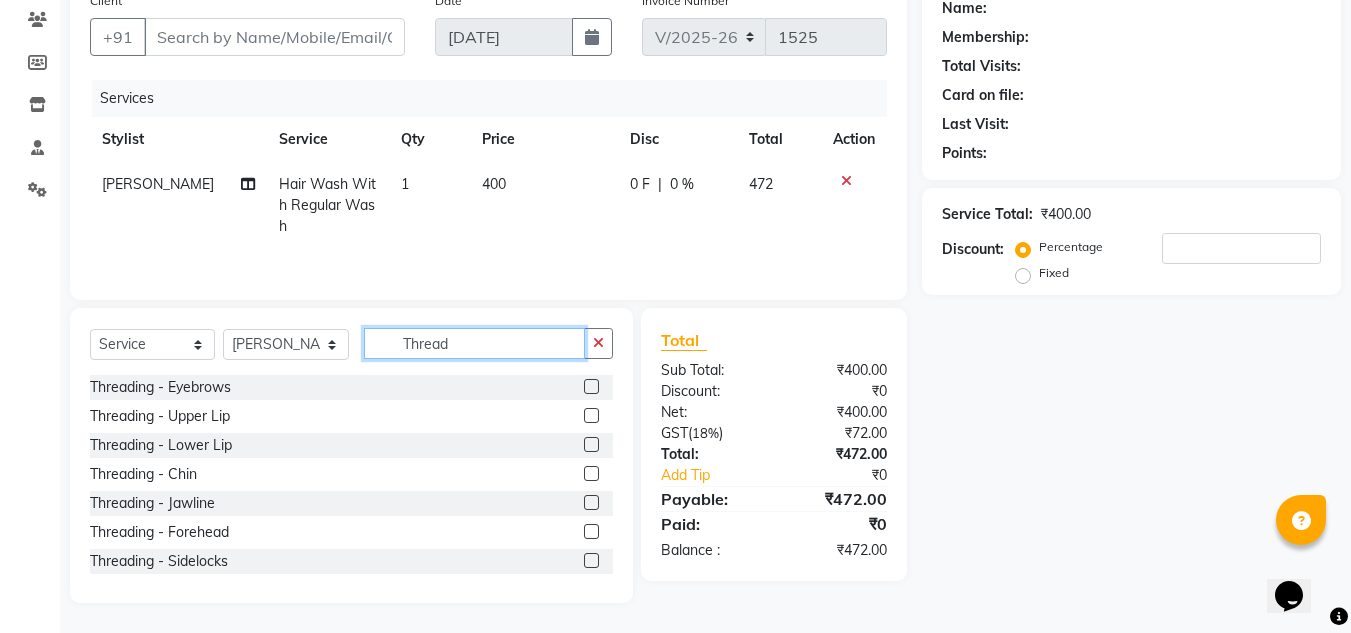 type on "Thread" 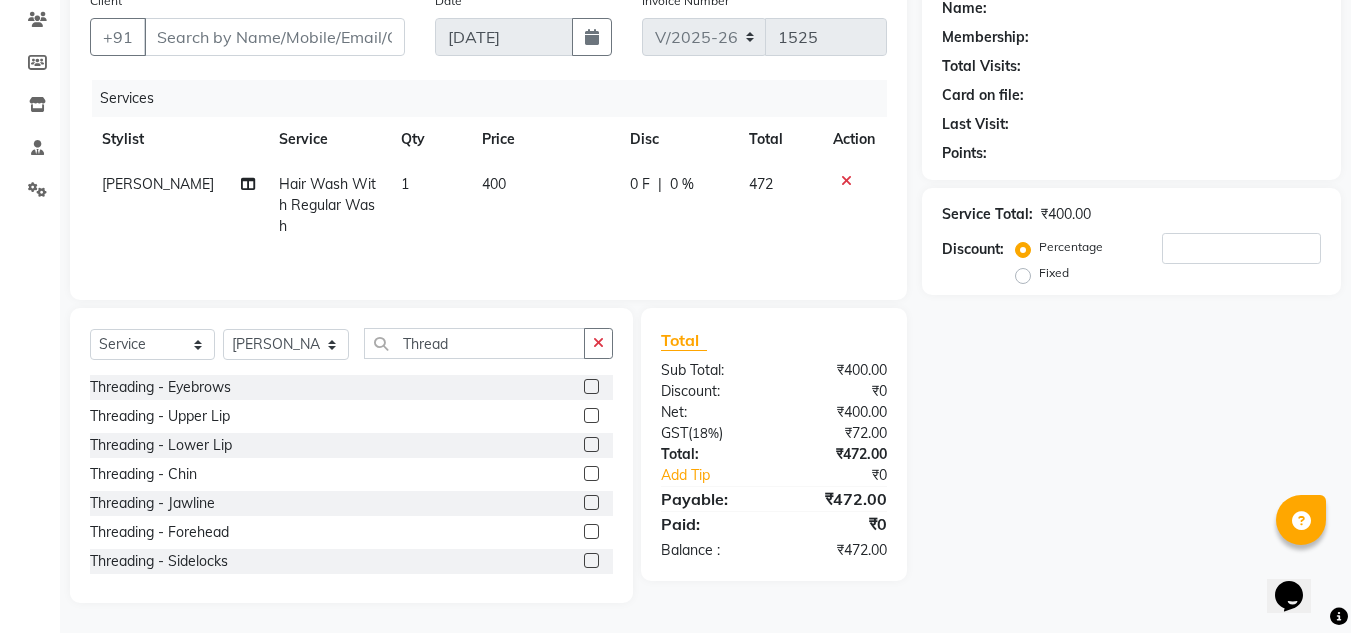 click 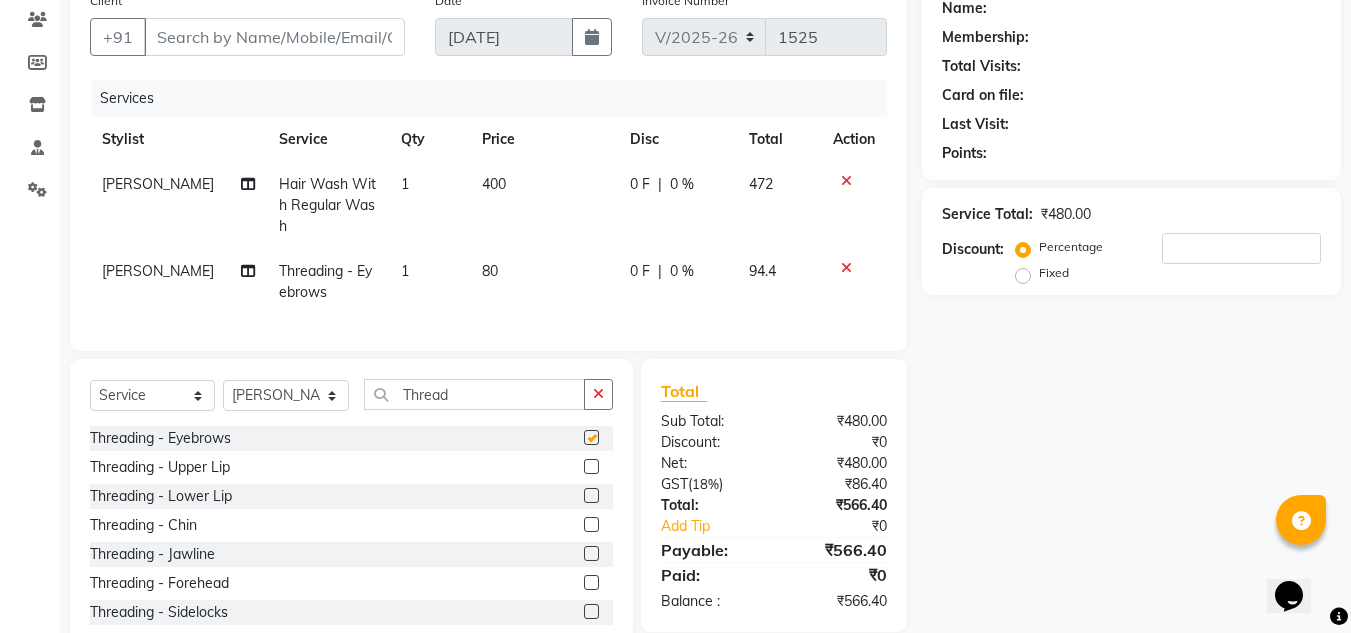 checkbox on "false" 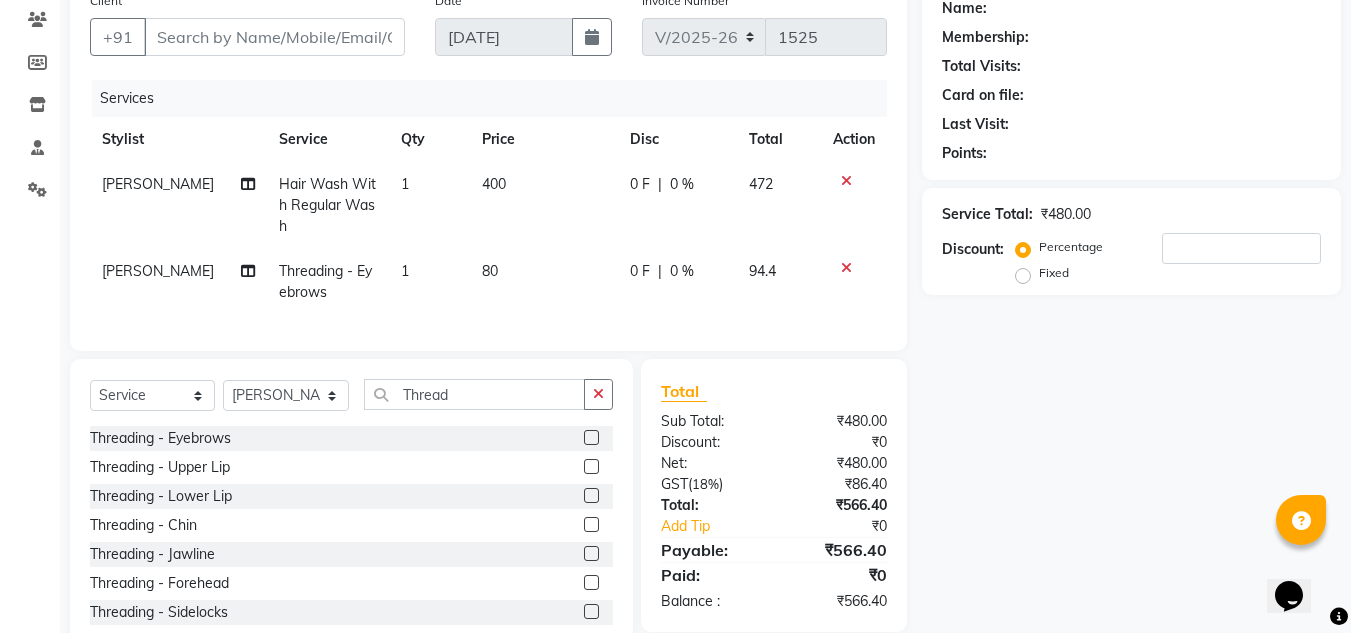 click 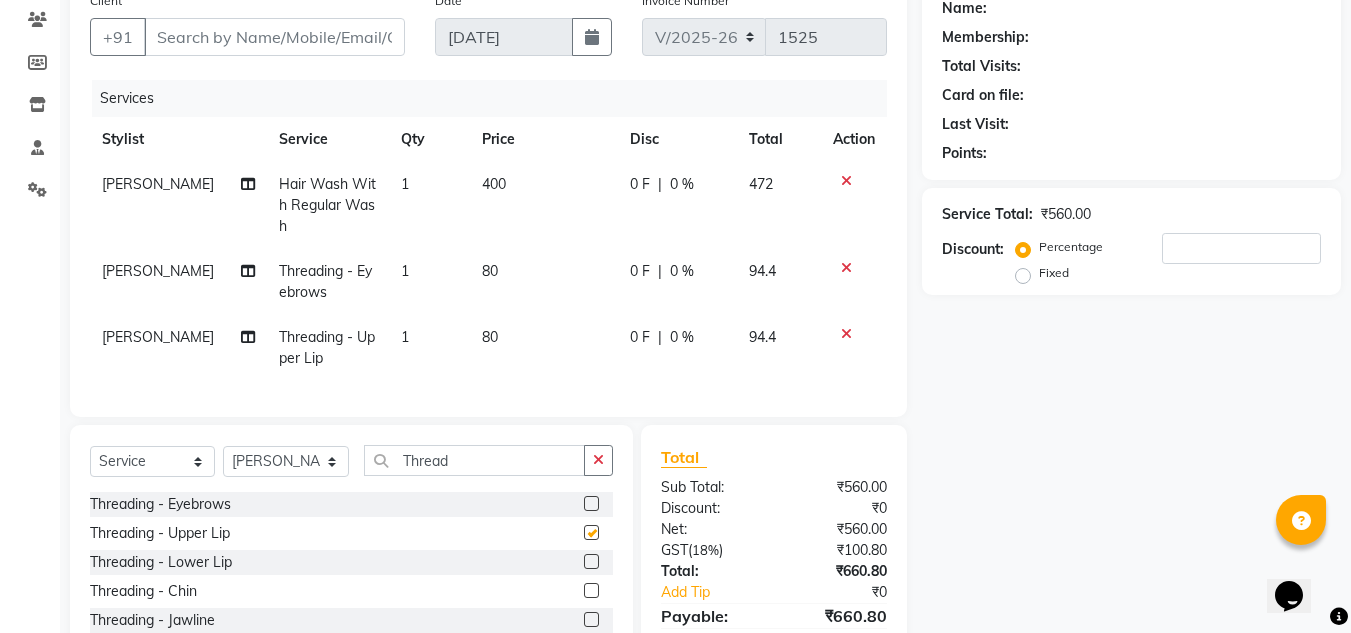 checkbox on "false" 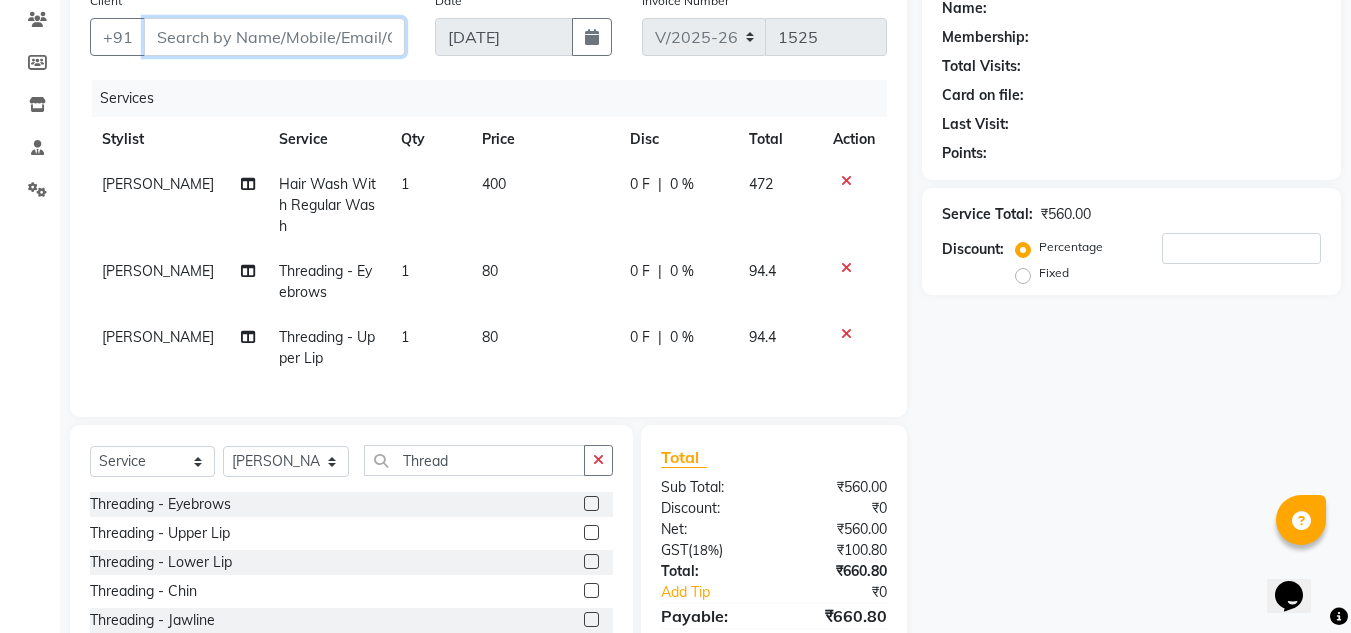 click on "Client" at bounding box center (274, 37) 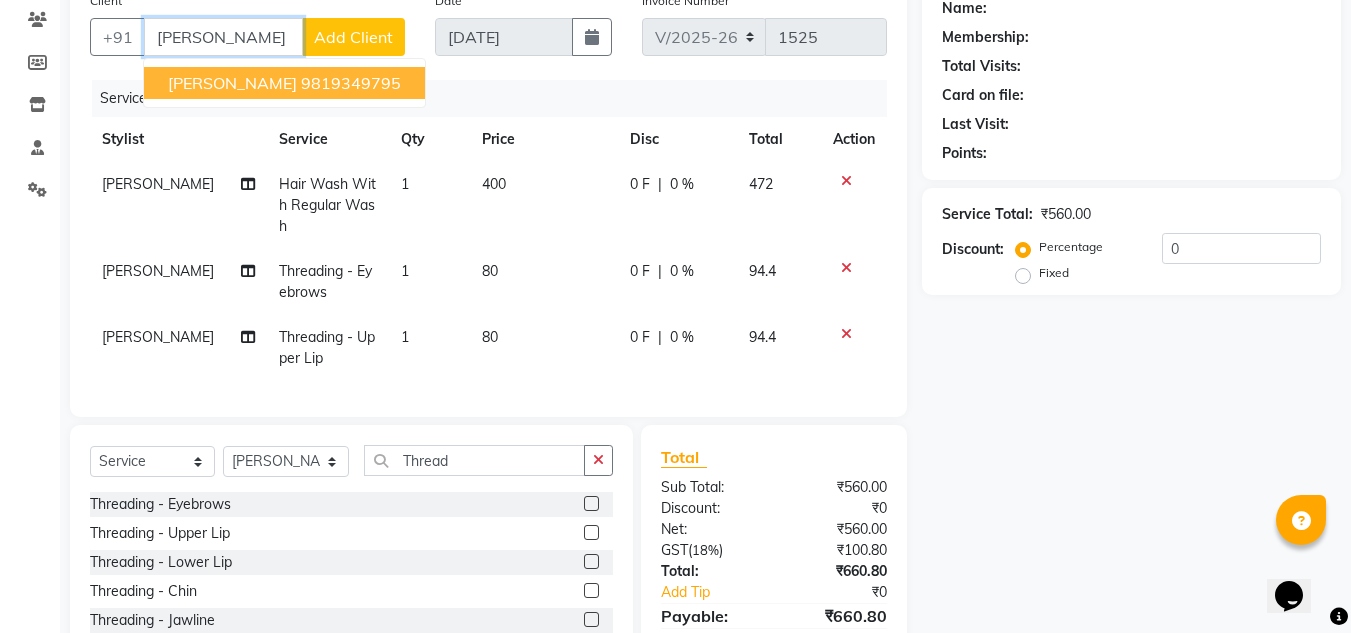 click on "9819349795" at bounding box center [351, 83] 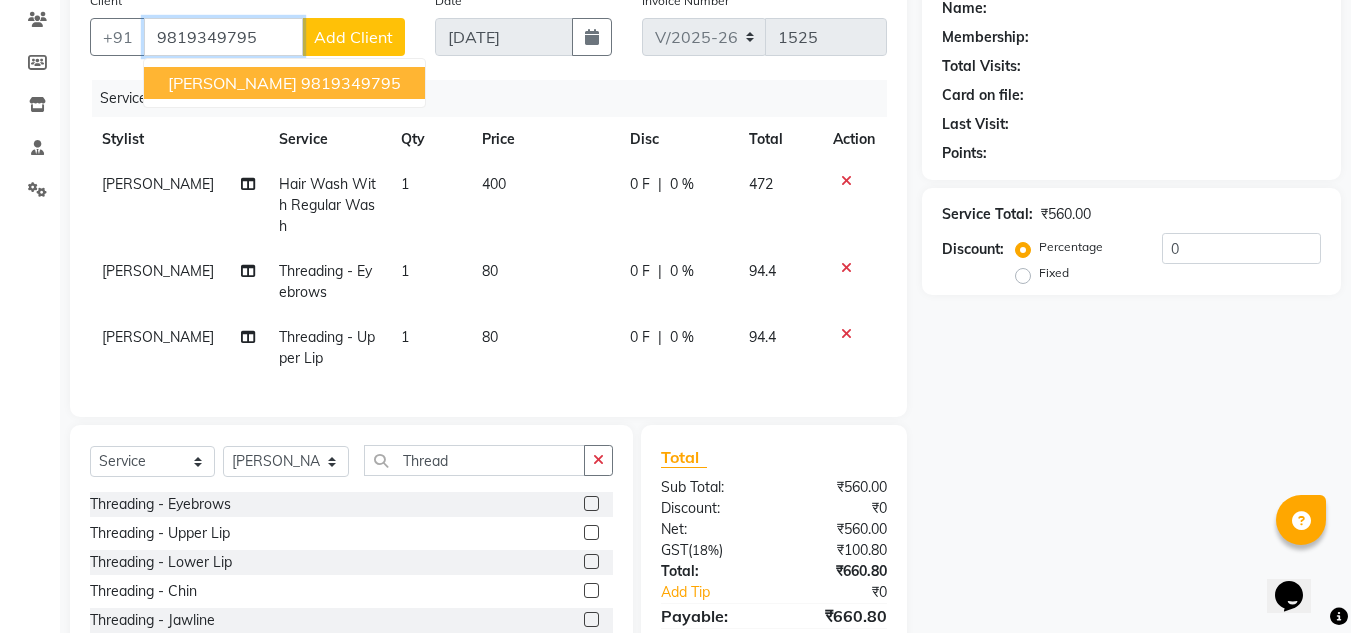 type on "9819349795" 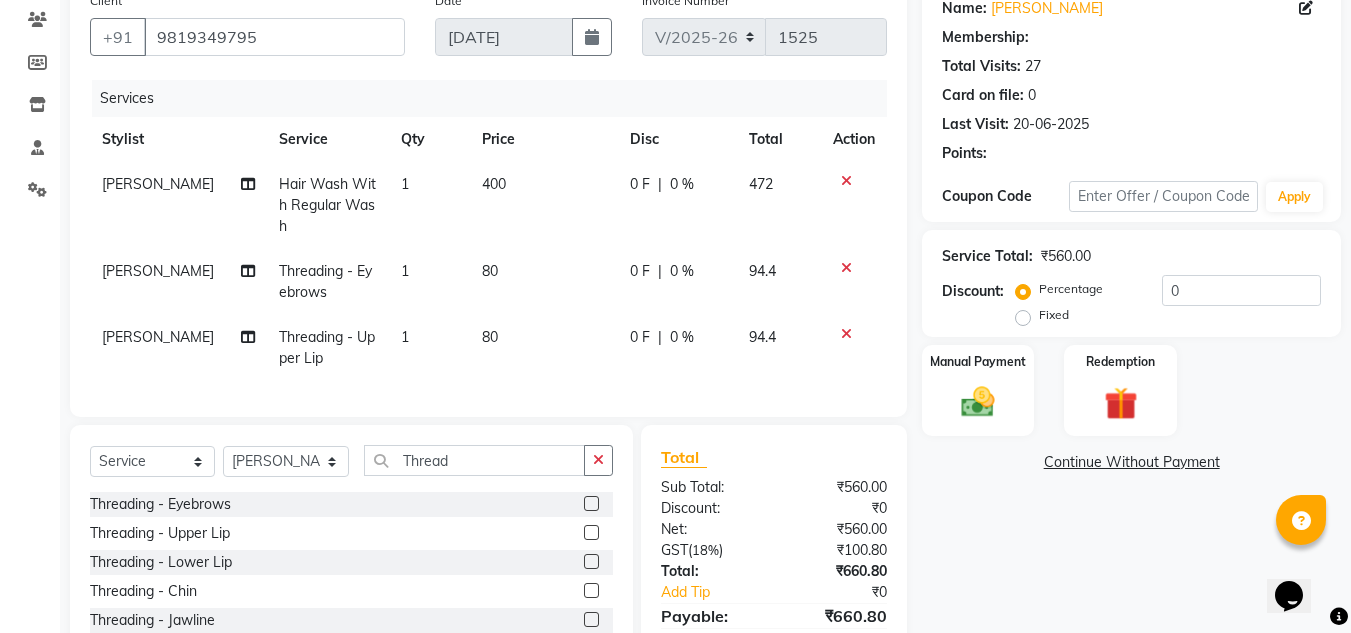 select on "1: Object" 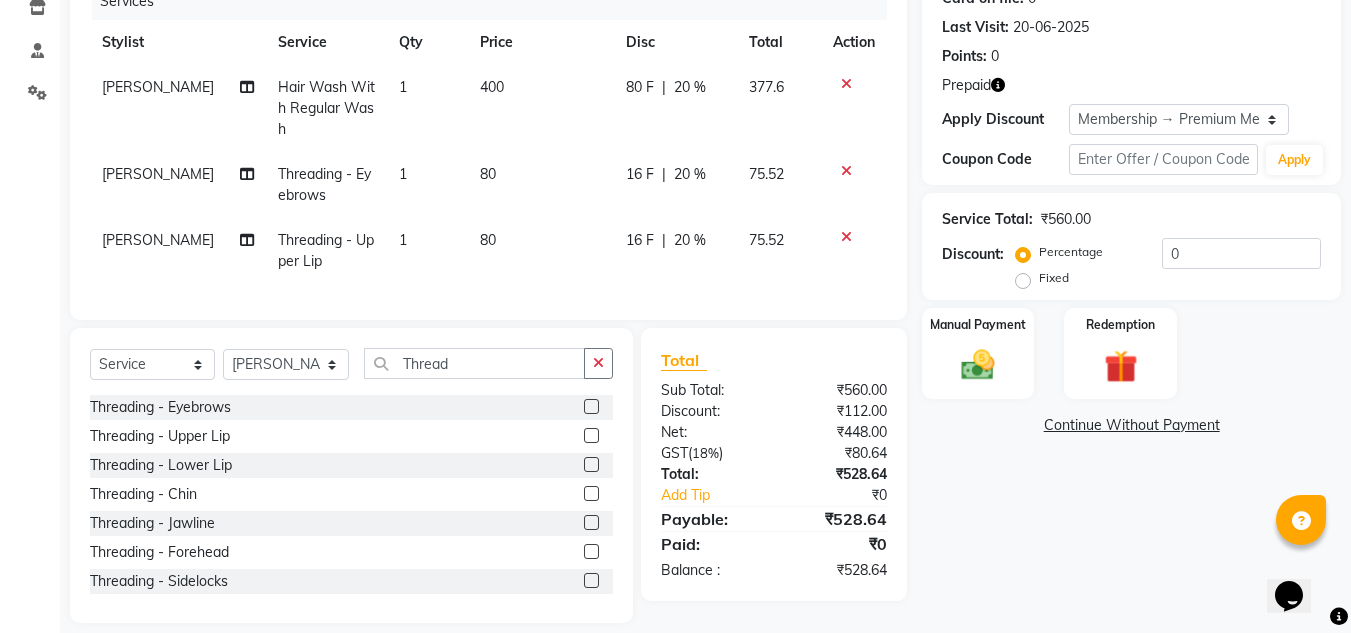 scroll, scrollTop: 300, scrollLeft: 0, axis: vertical 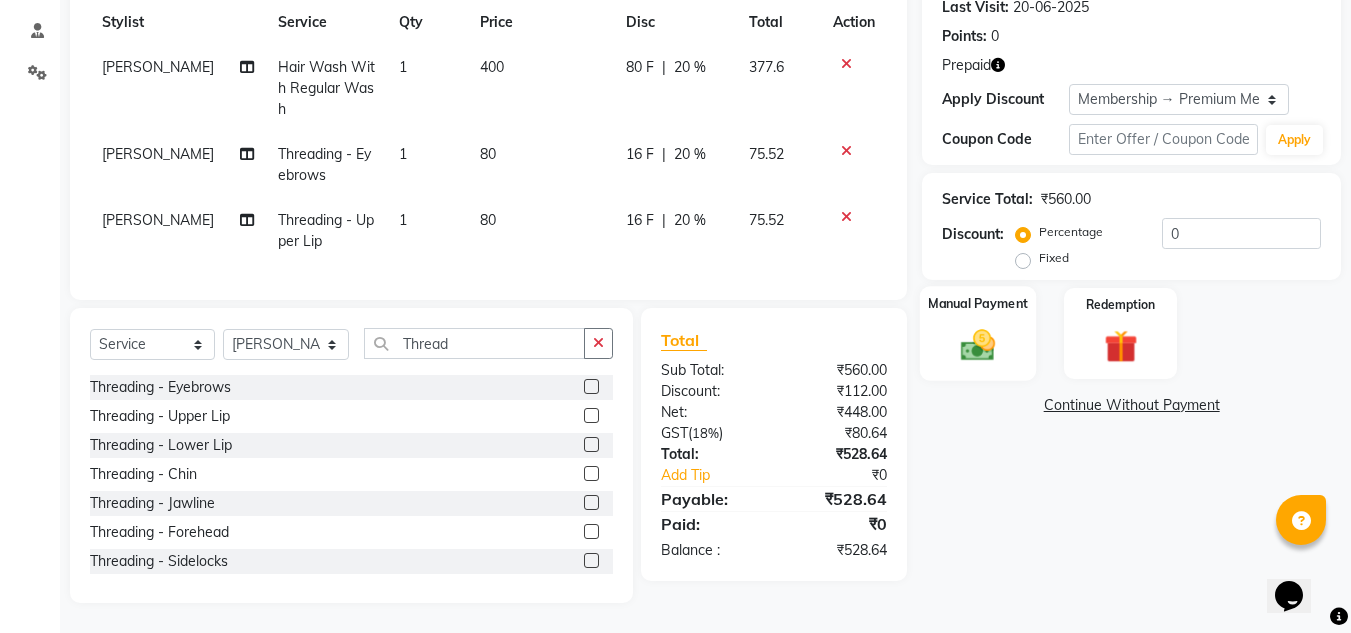 click 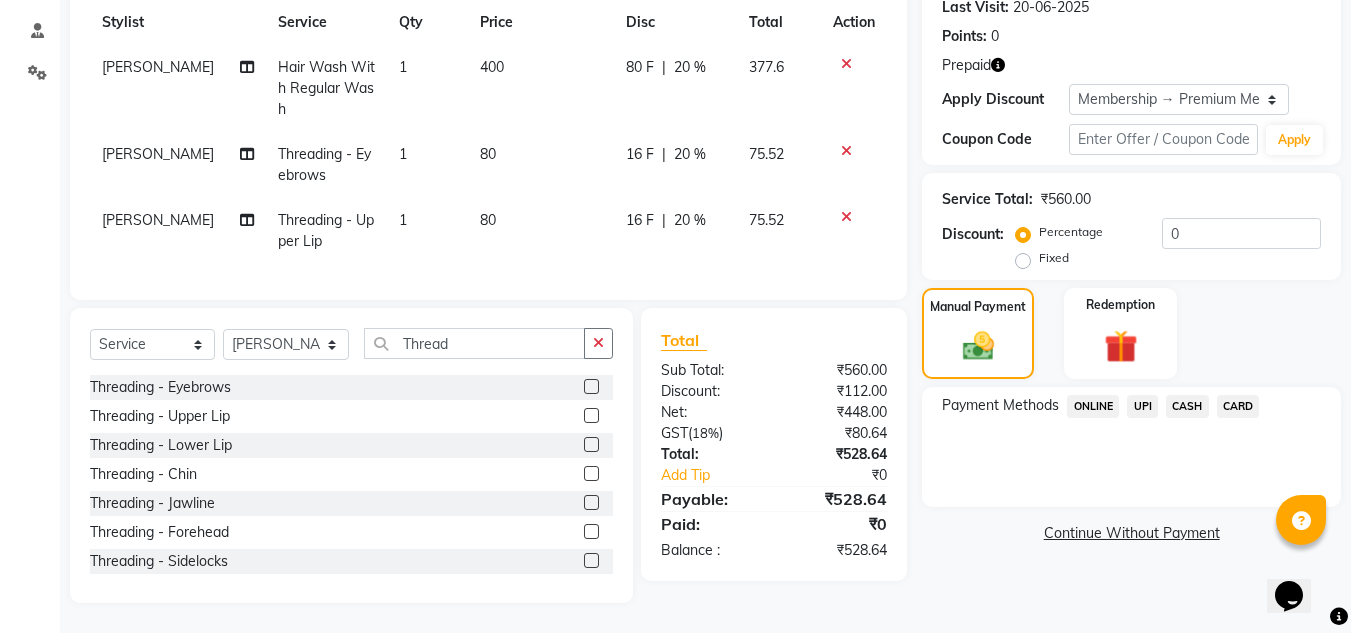 click on "CARD" 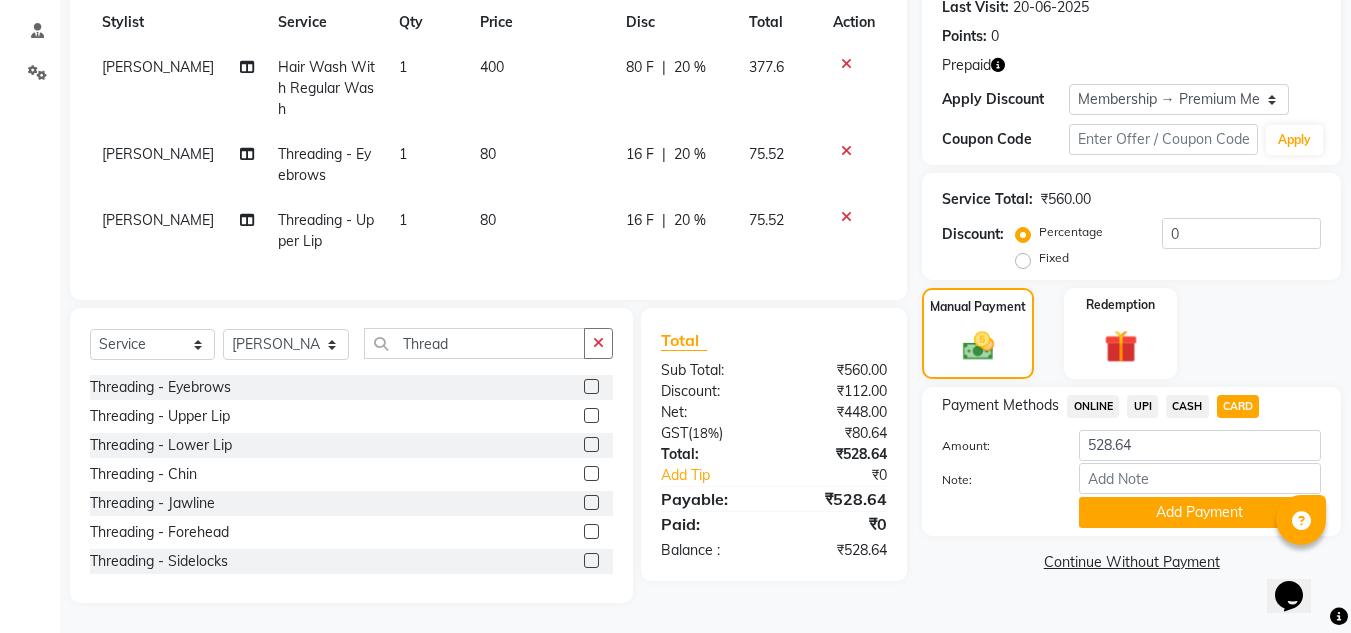 click on "Name: Kanchan Kosal Membership: end on 18-11-2025 Total Visits:  27 Card on file:  0 Last Visit:   20-06-2025 Points:   0  Prepaid Apply Discount Select Membership → Premium Membership Coupon Code Apply Service Total:  ₹560.00  Discount:  Percentage   Fixed  0 Manual Payment Redemption Payment Methods  ONLINE   UPI   CASH   CARD  Amount: 528.64 Note: Add Payment  Continue Without Payment" 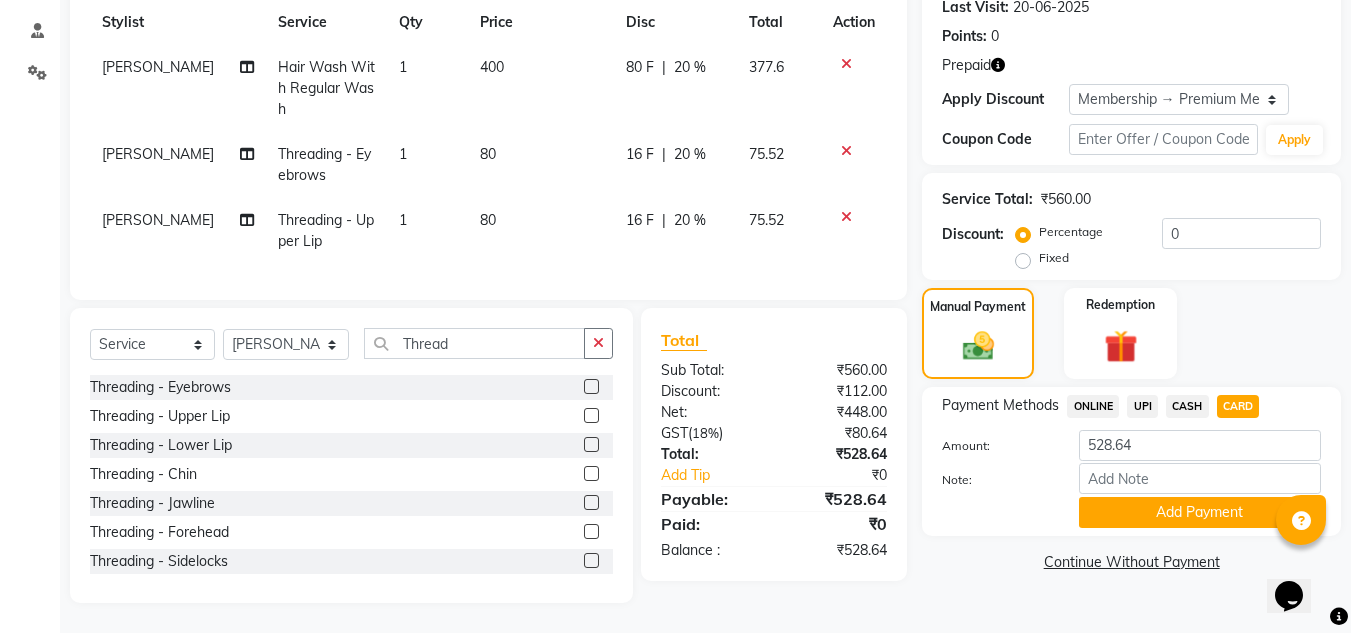 click on "CASH" 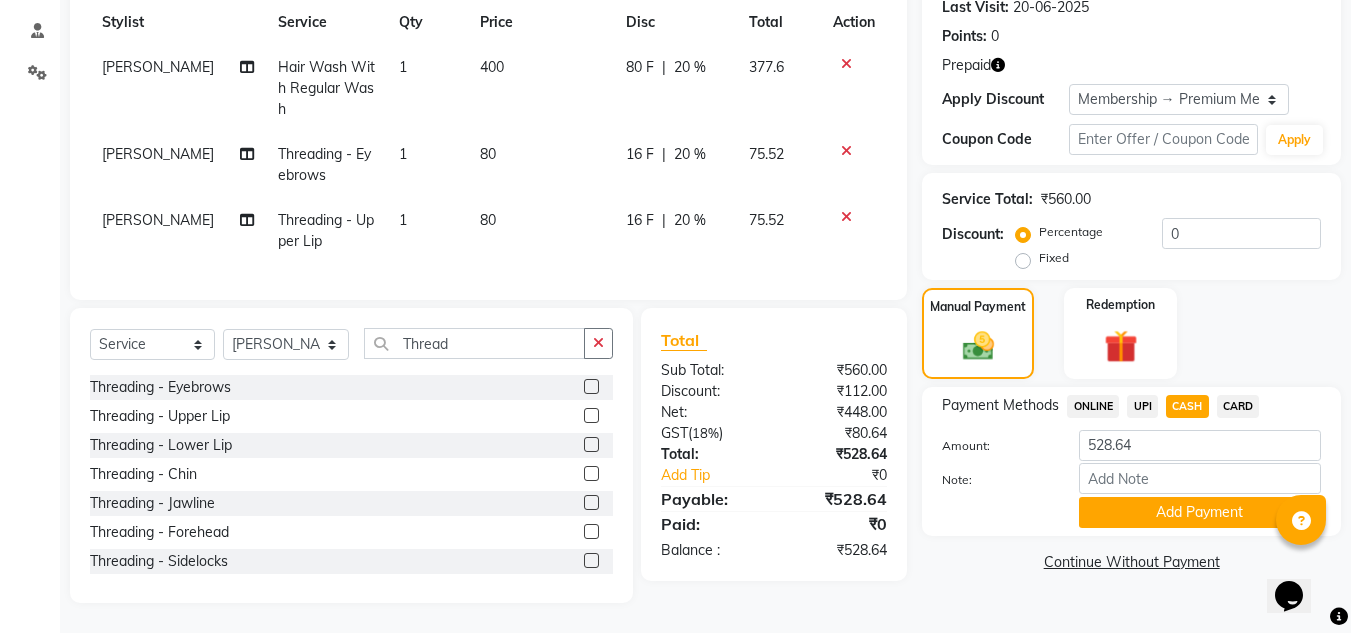 click on "Name: Kanchan Kosal Membership: end on 18-11-2025 Total Visits:  27 Card on file:  0 Last Visit:   20-06-2025 Points:   0  Prepaid Apply Discount Select Membership → Premium Membership Coupon Code Apply Service Total:  ₹560.00  Discount:  Percentage   Fixed  0 Manual Payment Redemption Payment Methods  ONLINE   UPI   CASH   CARD  Amount: 528.64 Note: Add Payment  Continue Without Payment" 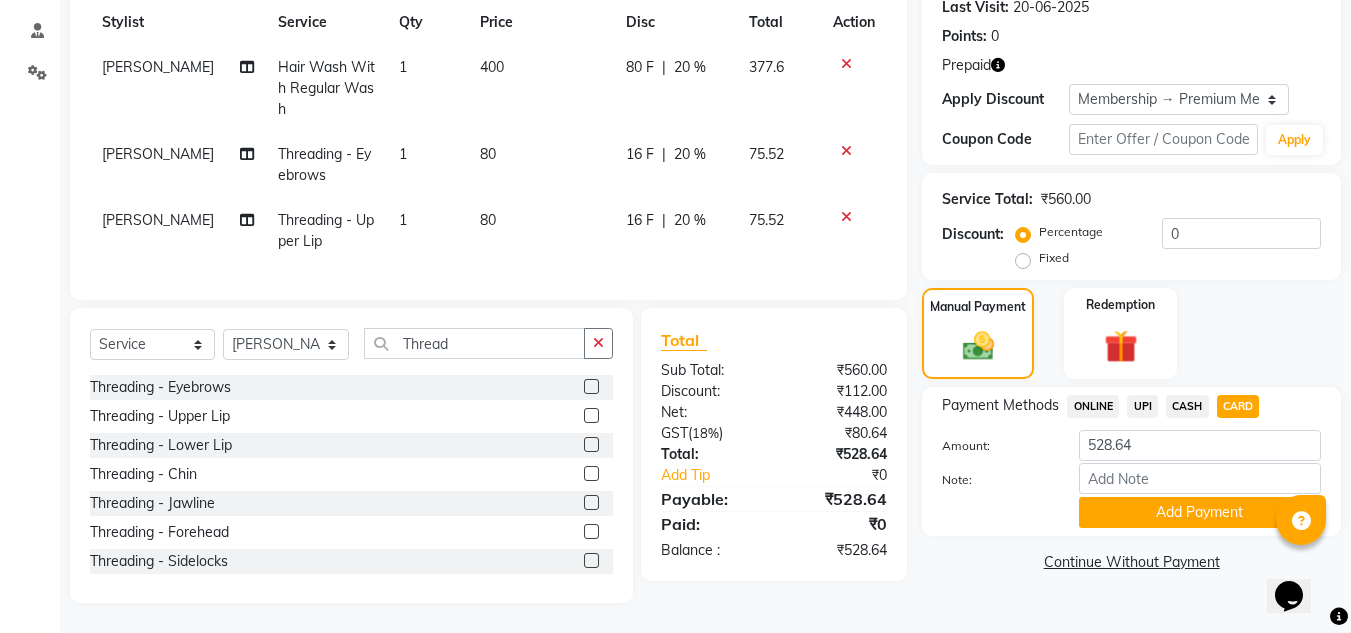 click on "UPI" 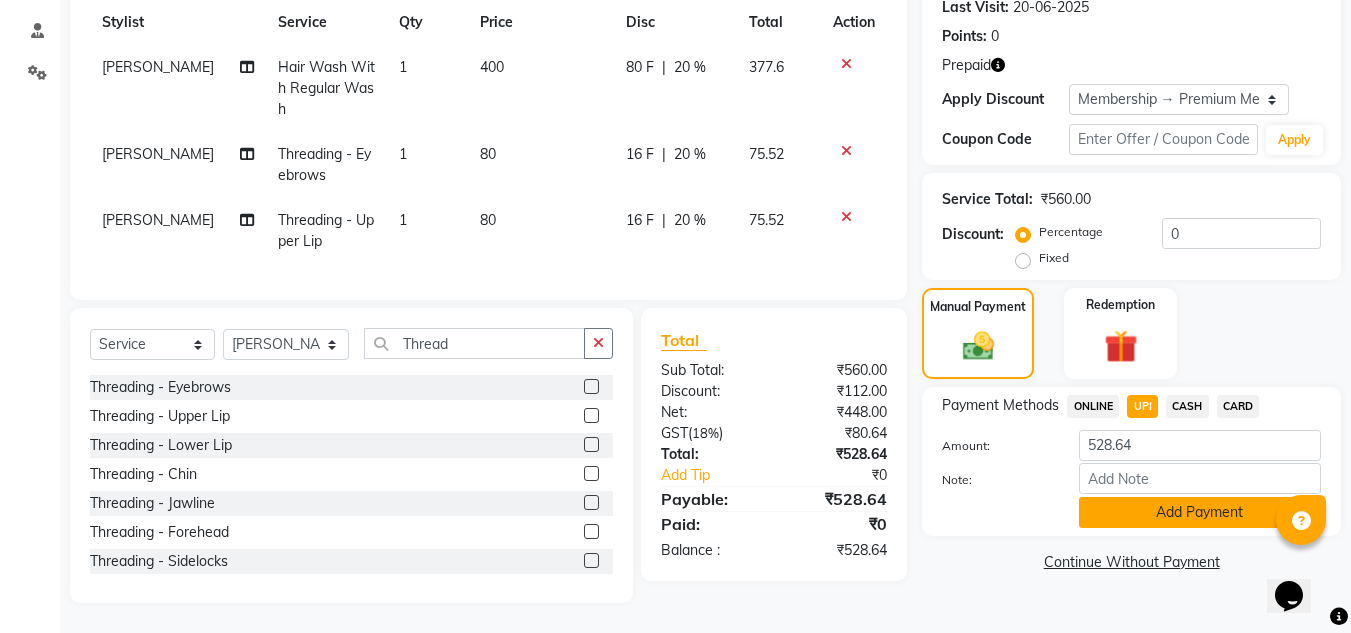 click on "Add Payment" 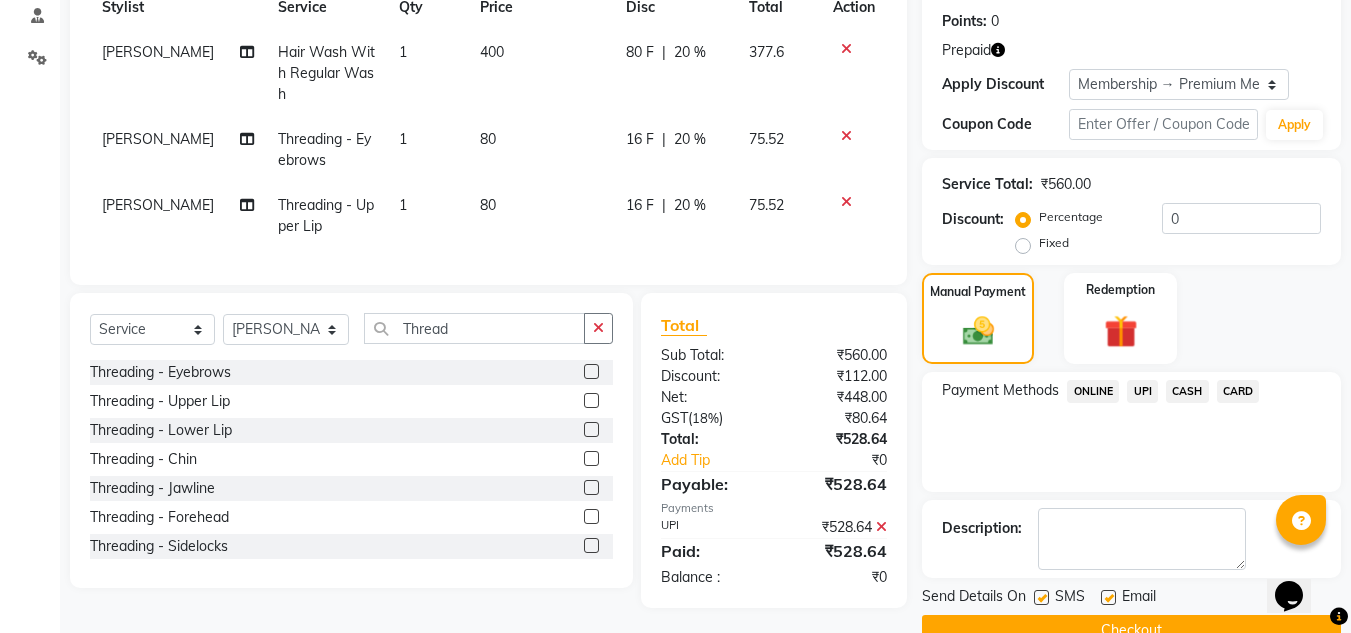 click 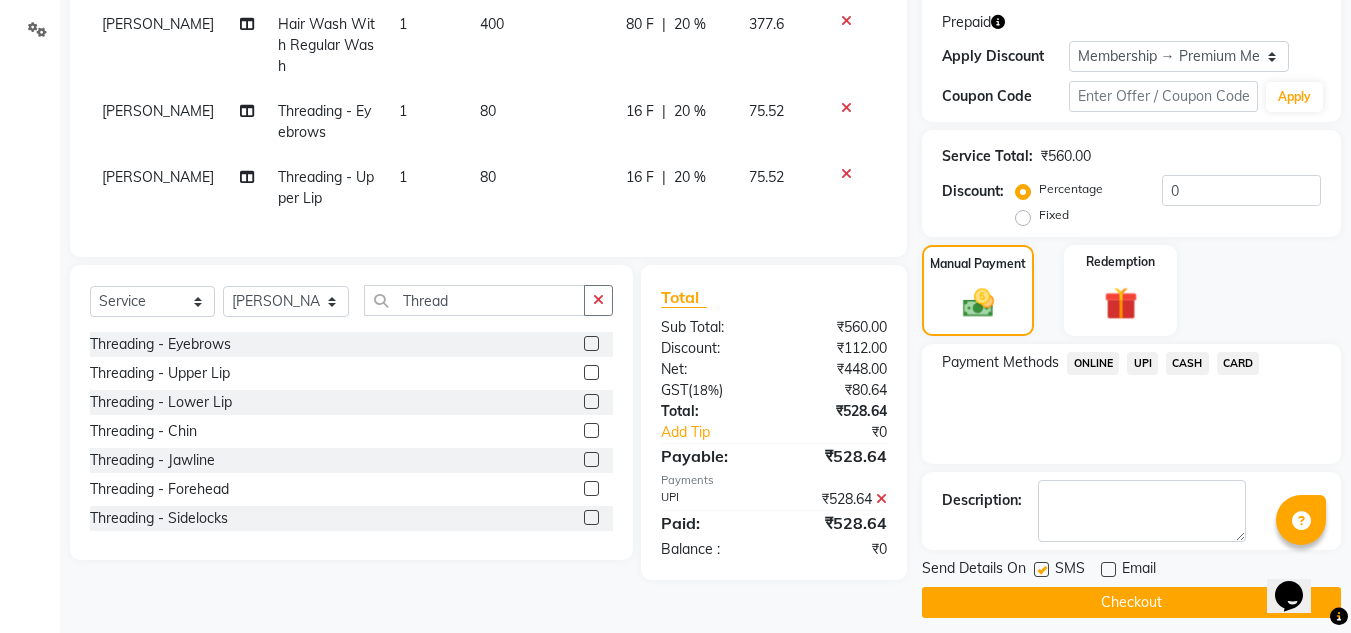 scroll, scrollTop: 343, scrollLeft: 0, axis: vertical 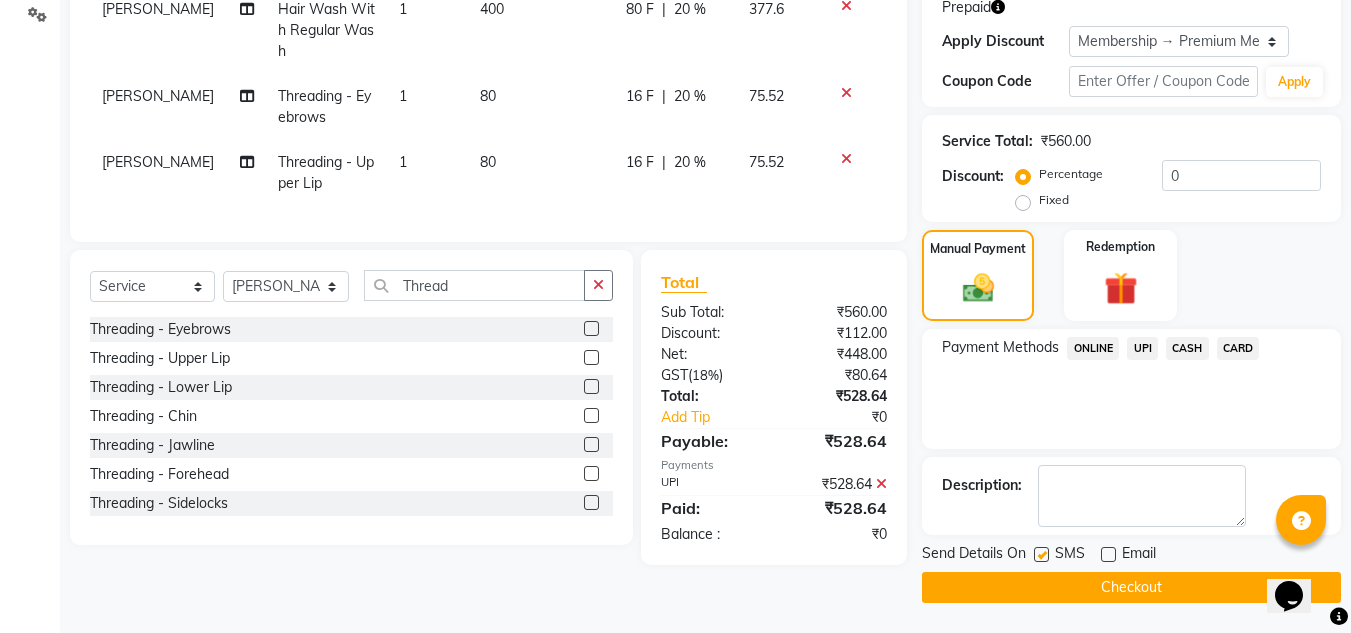 click on "Checkout" 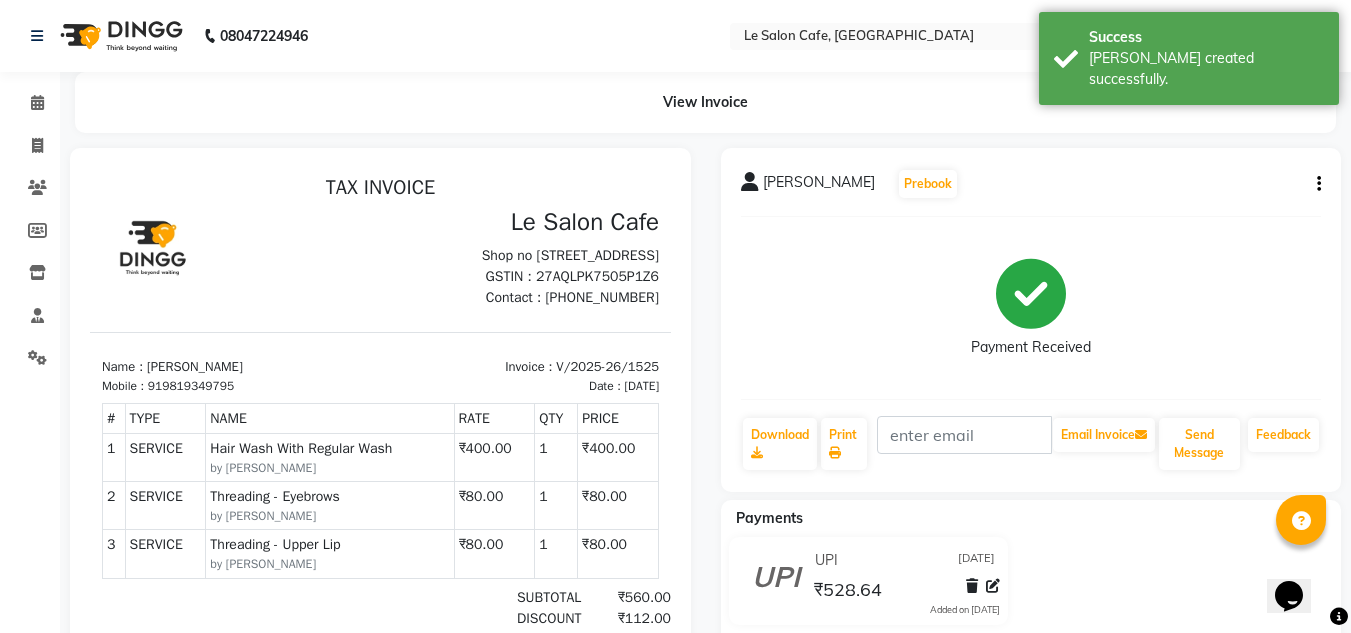 scroll, scrollTop: 0, scrollLeft: 0, axis: both 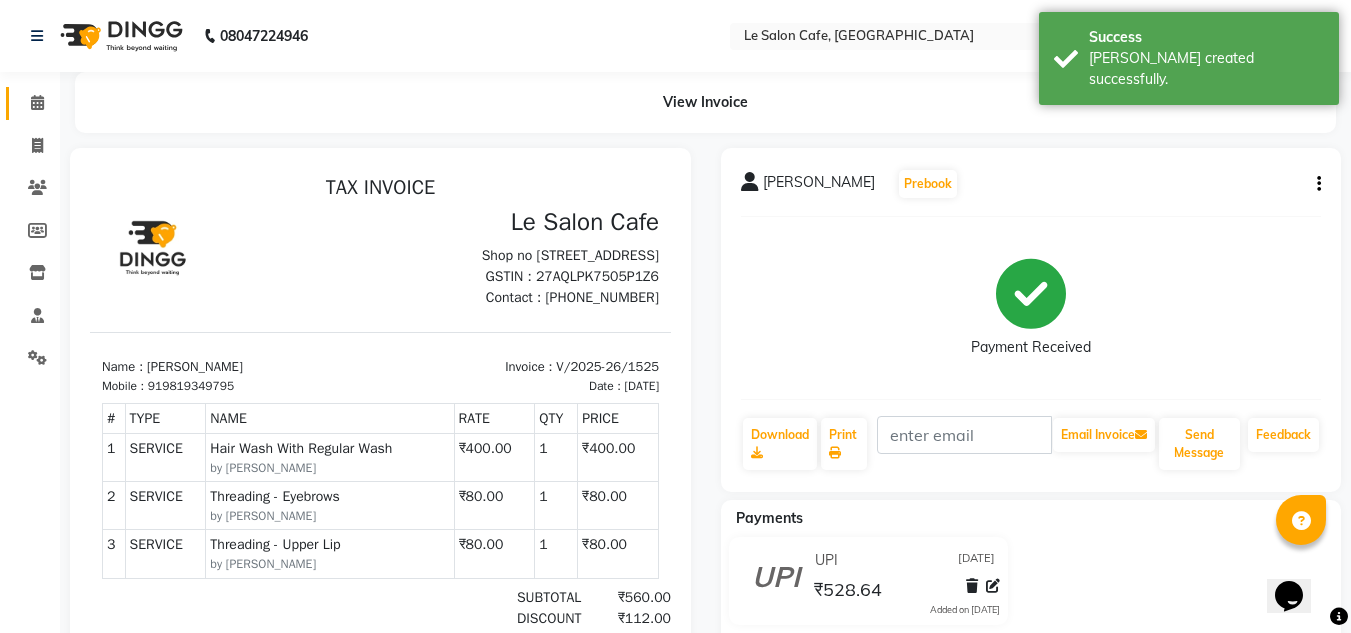 click 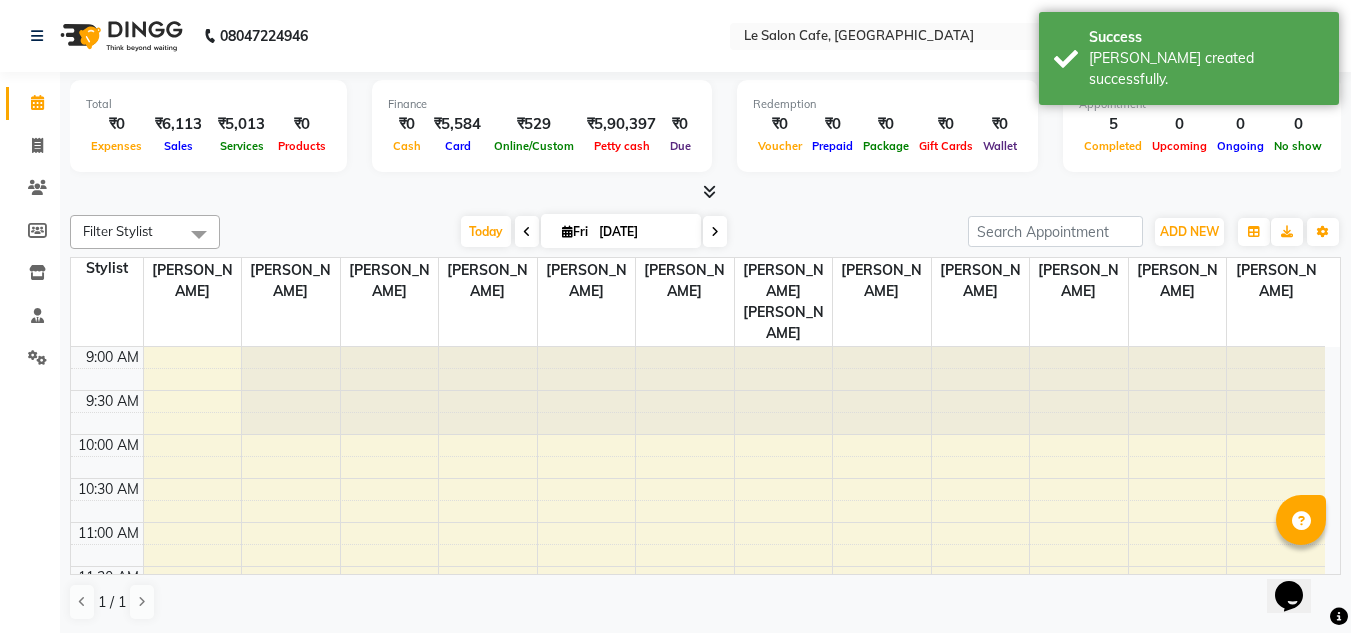 scroll, scrollTop: 0, scrollLeft: 0, axis: both 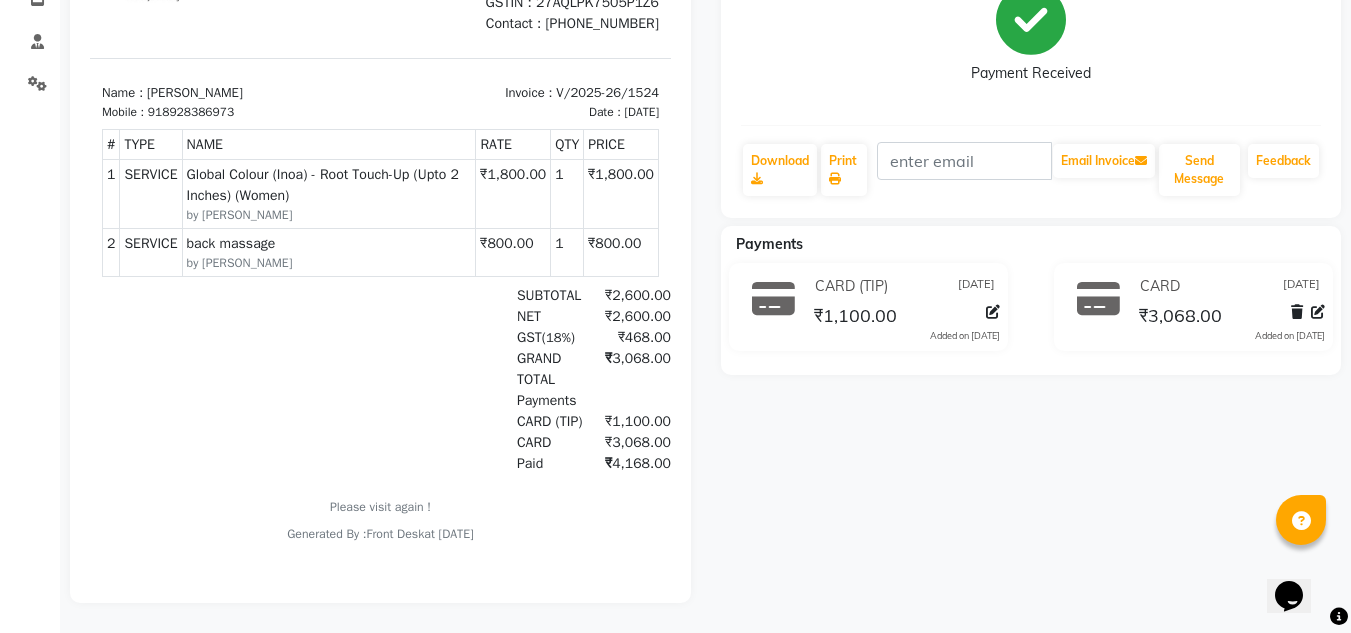click on "by [PERSON_NAME]" at bounding box center (329, 215) 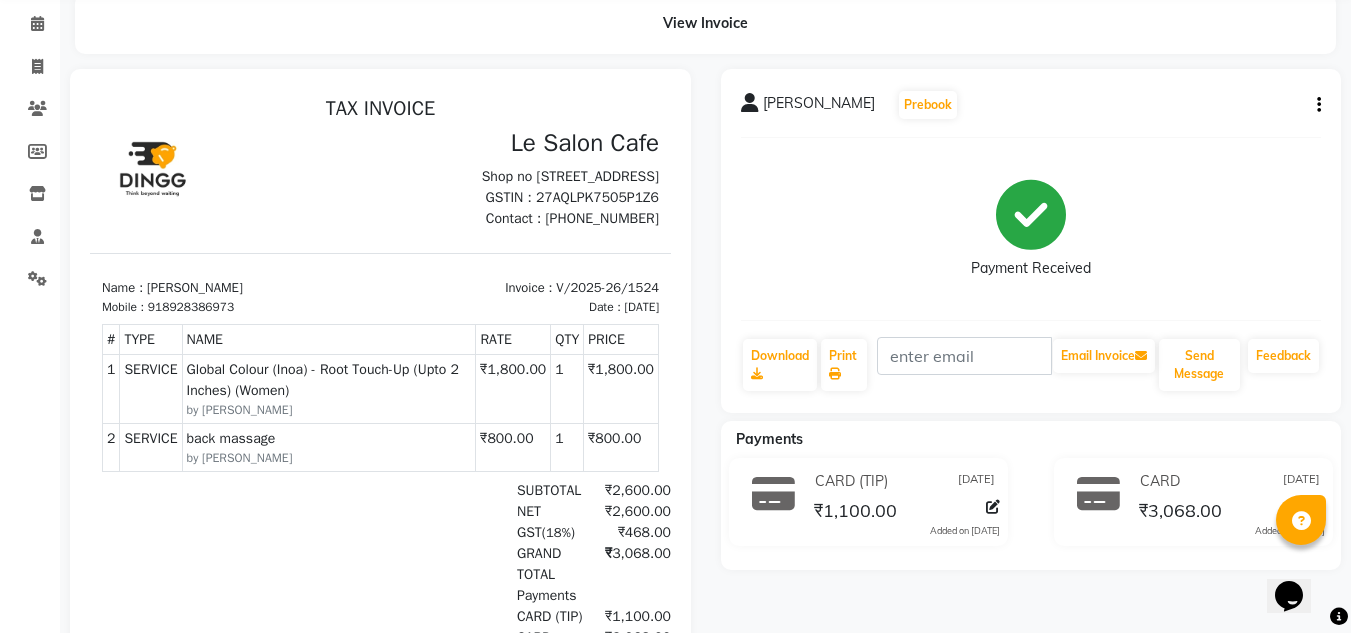 scroll, scrollTop: 0, scrollLeft: 0, axis: both 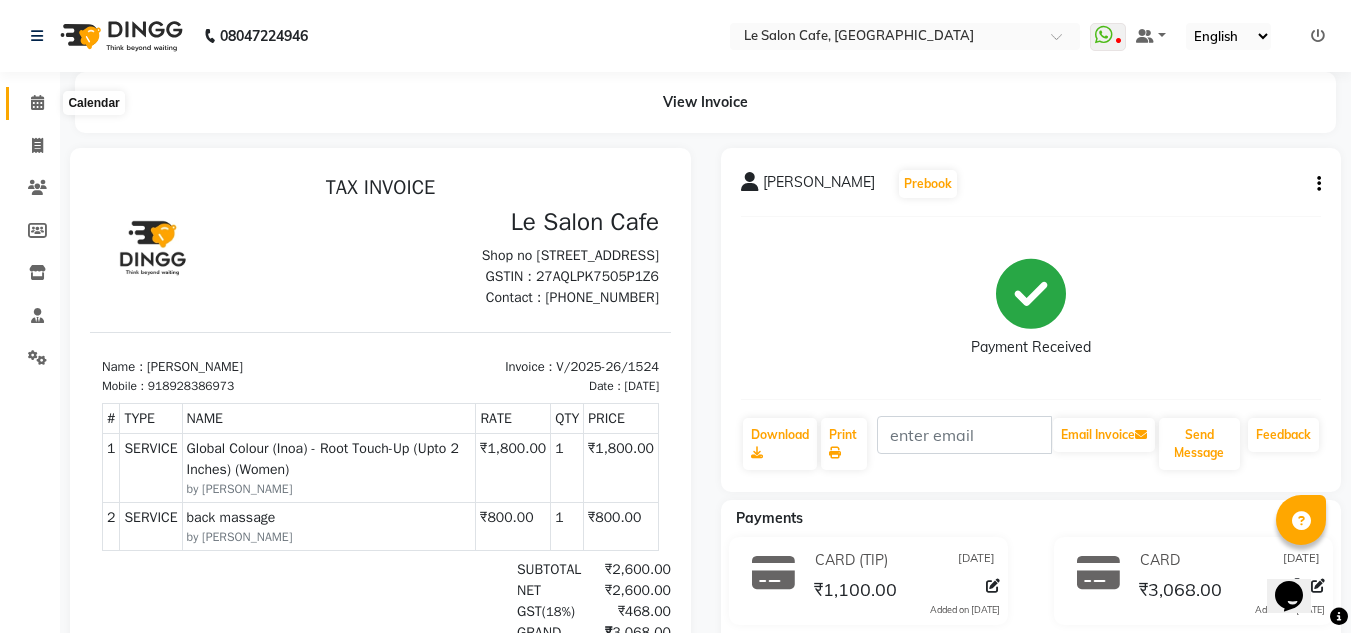 click 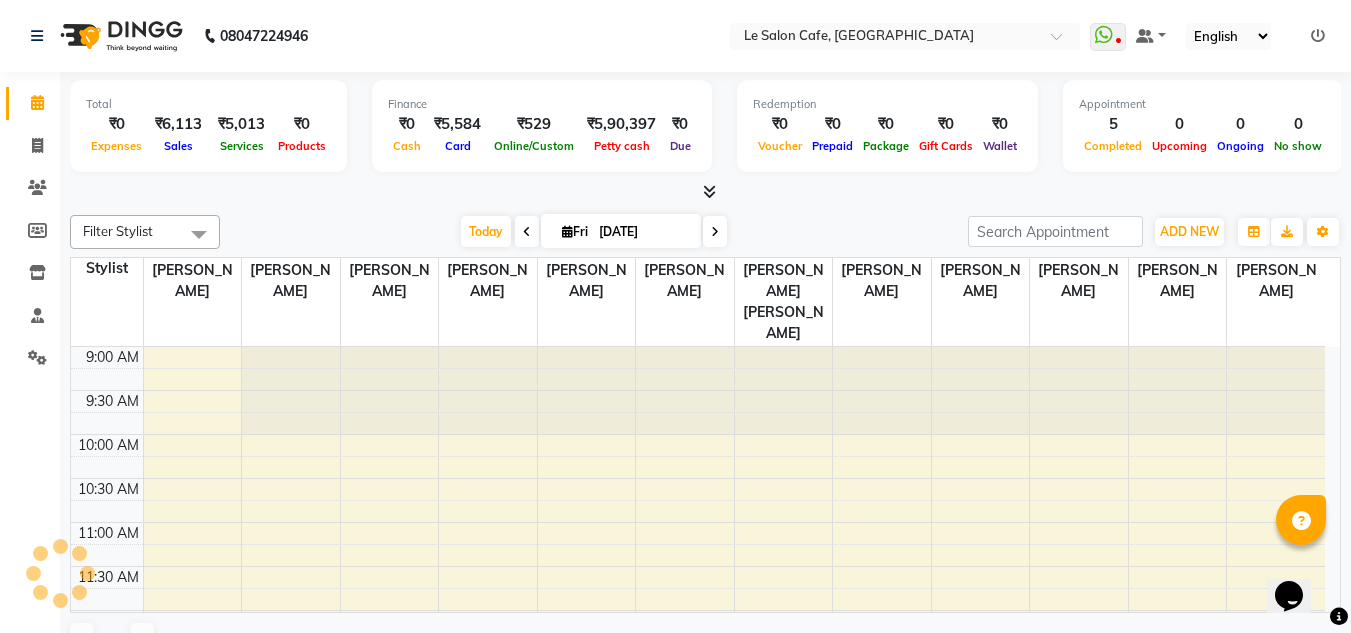 scroll, scrollTop: 0, scrollLeft: 0, axis: both 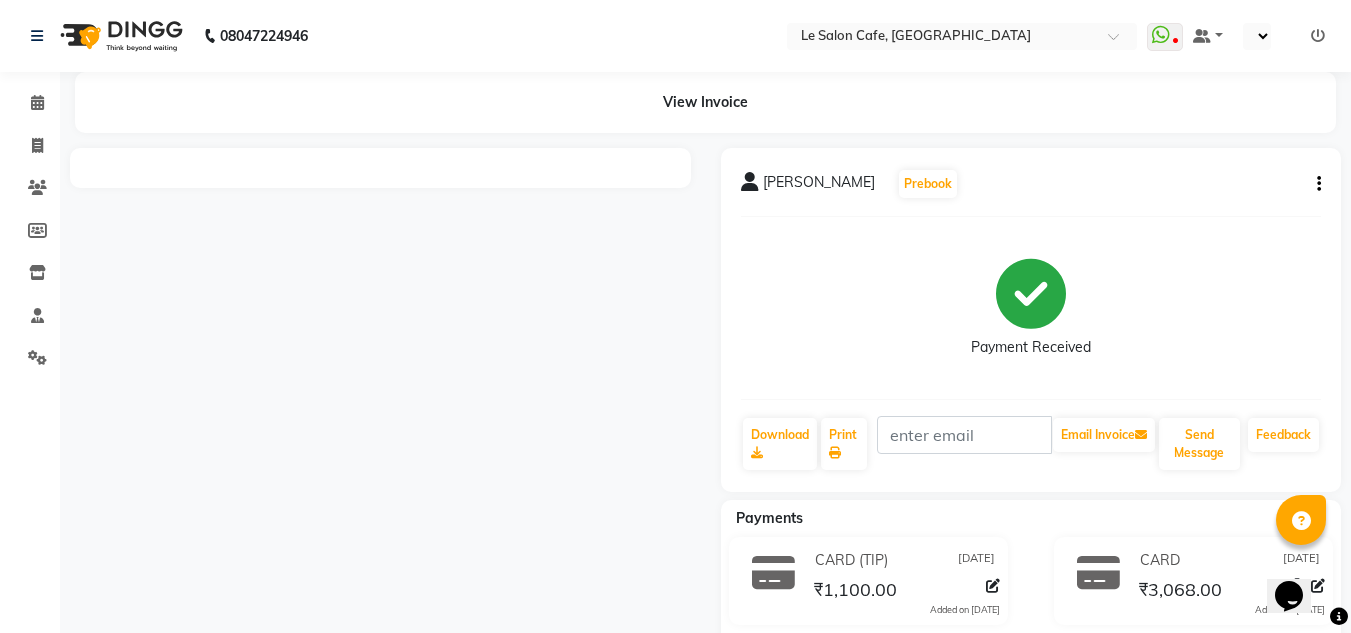 select on "en" 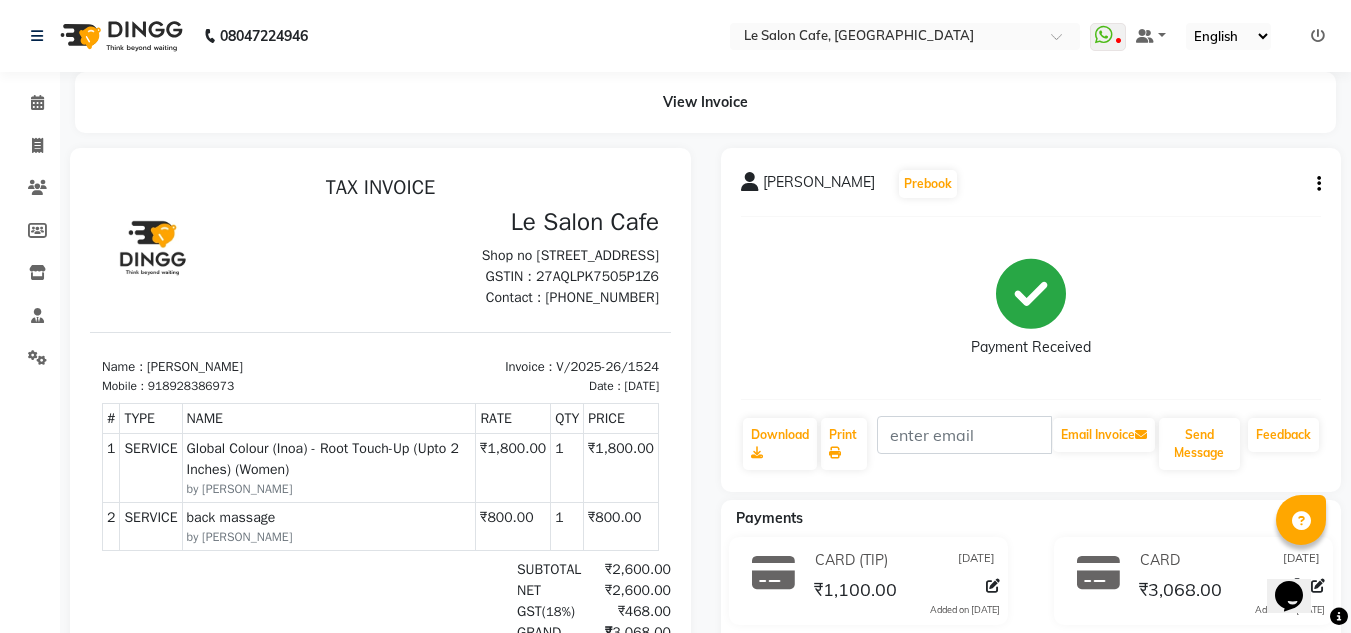 scroll, scrollTop: 16, scrollLeft: 0, axis: vertical 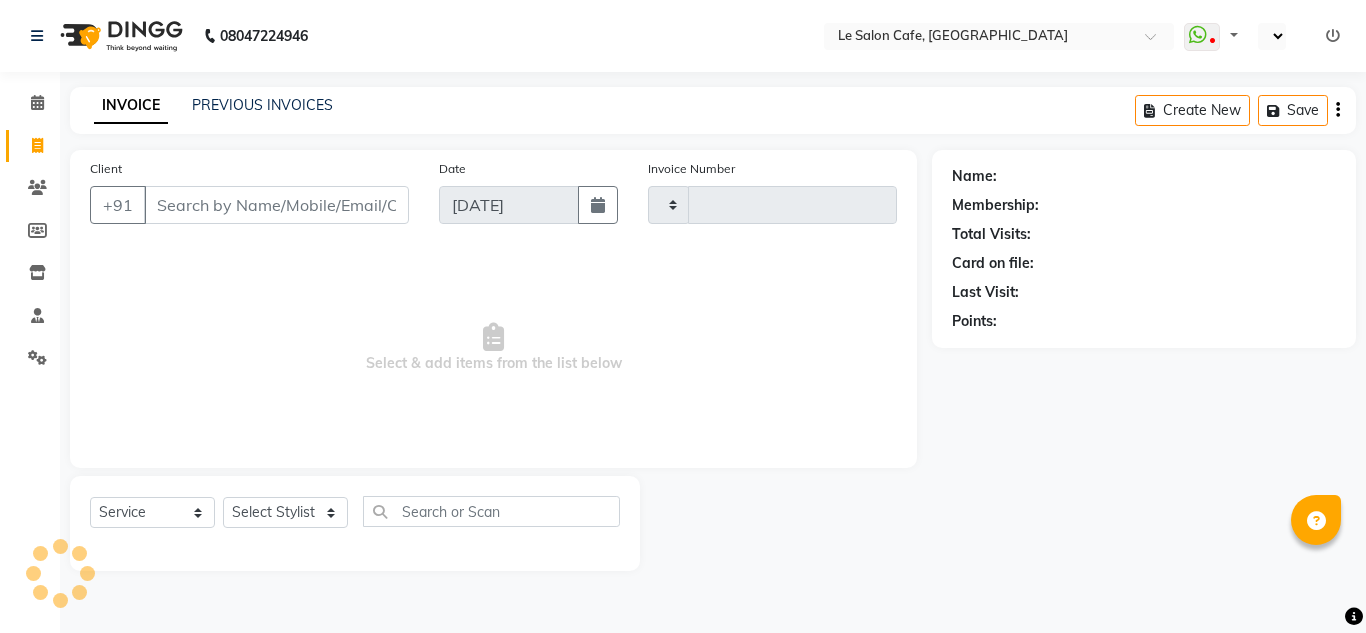 select on "service" 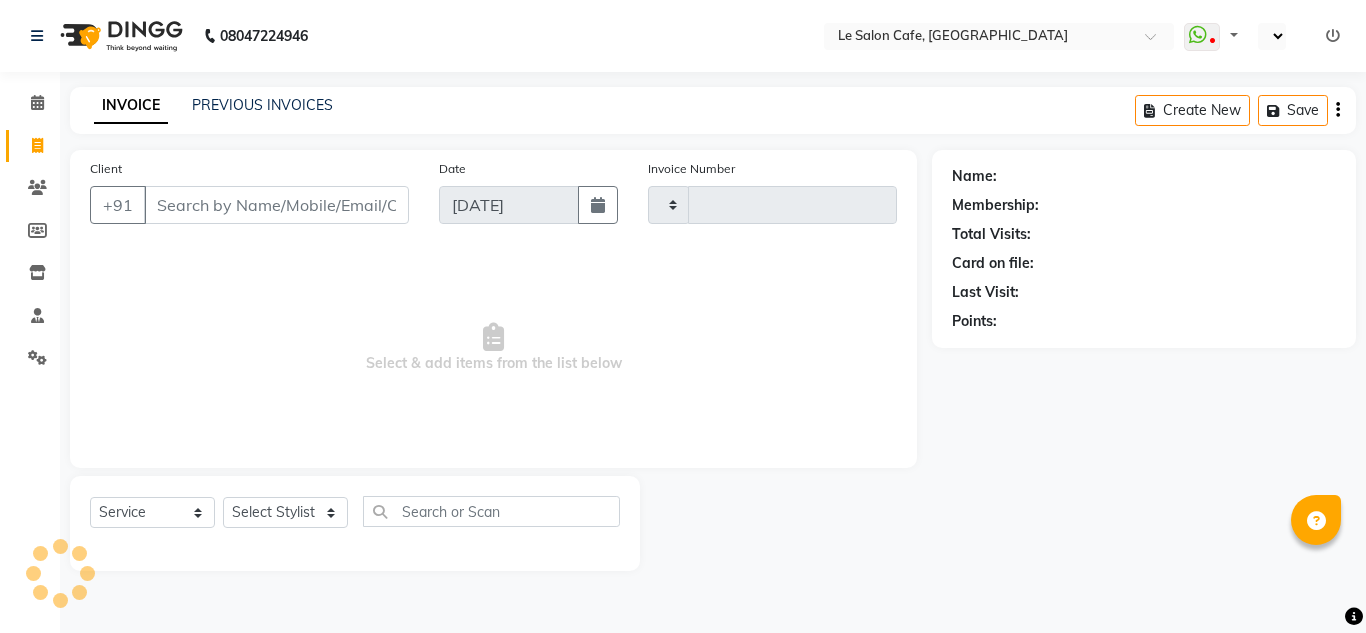 type on "1526" 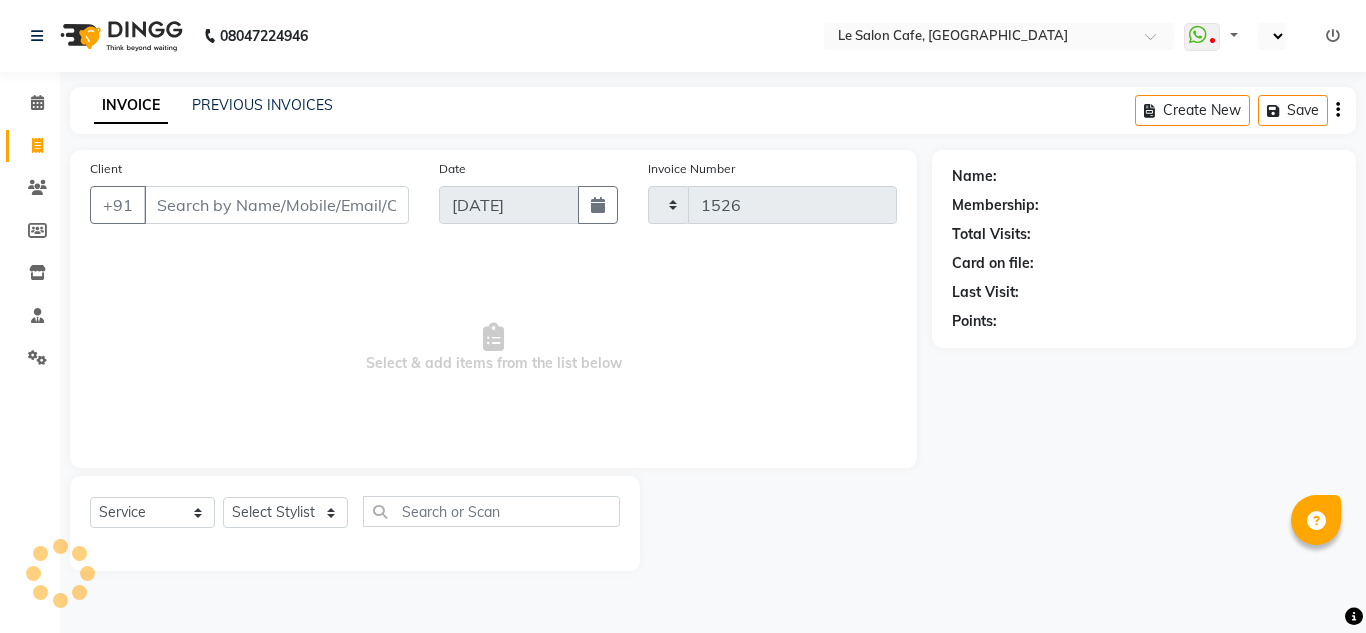 scroll, scrollTop: 0, scrollLeft: 0, axis: both 